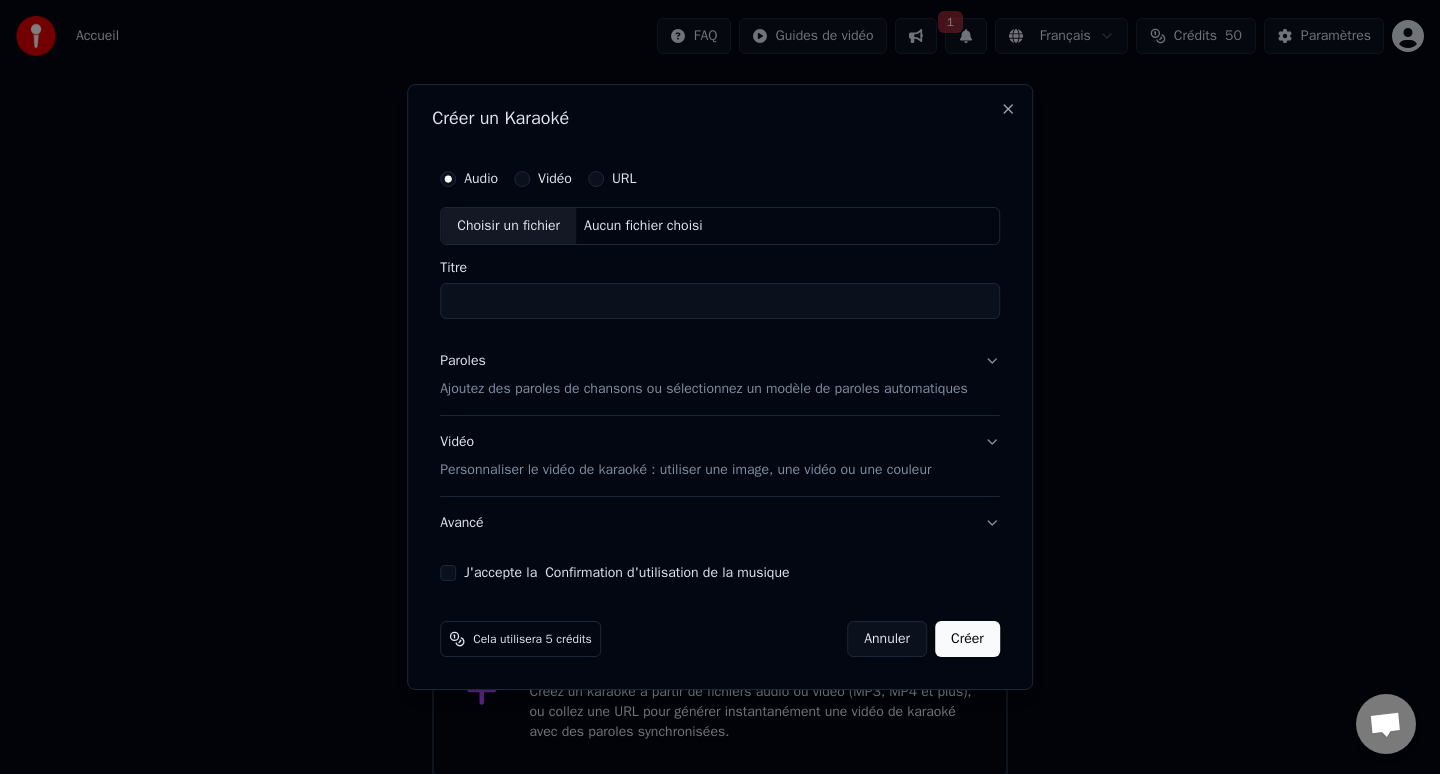 scroll, scrollTop: 2, scrollLeft: 0, axis: vertical 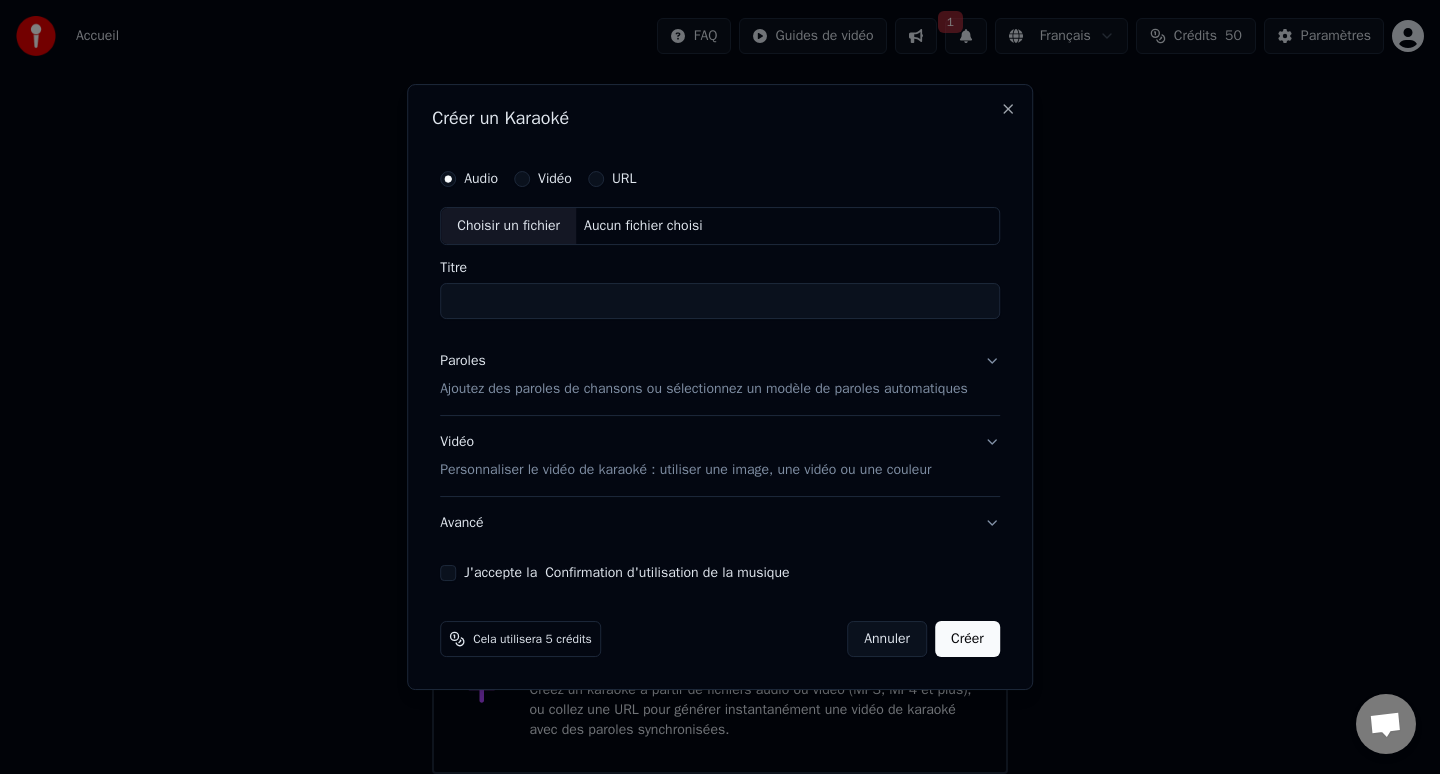 click on "Vidéo" at bounding box center [543, 179] 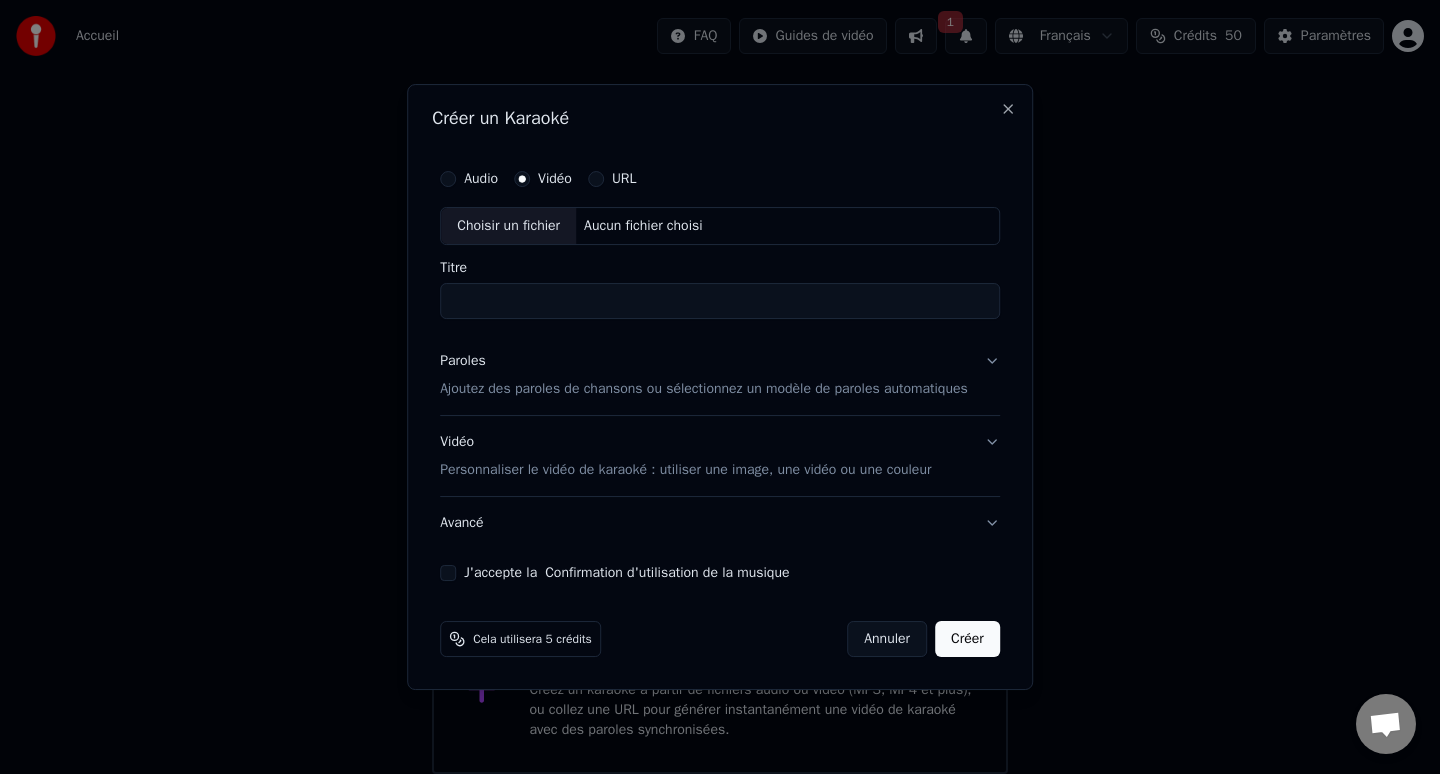 click on "Choisir un fichier" at bounding box center (508, 226) 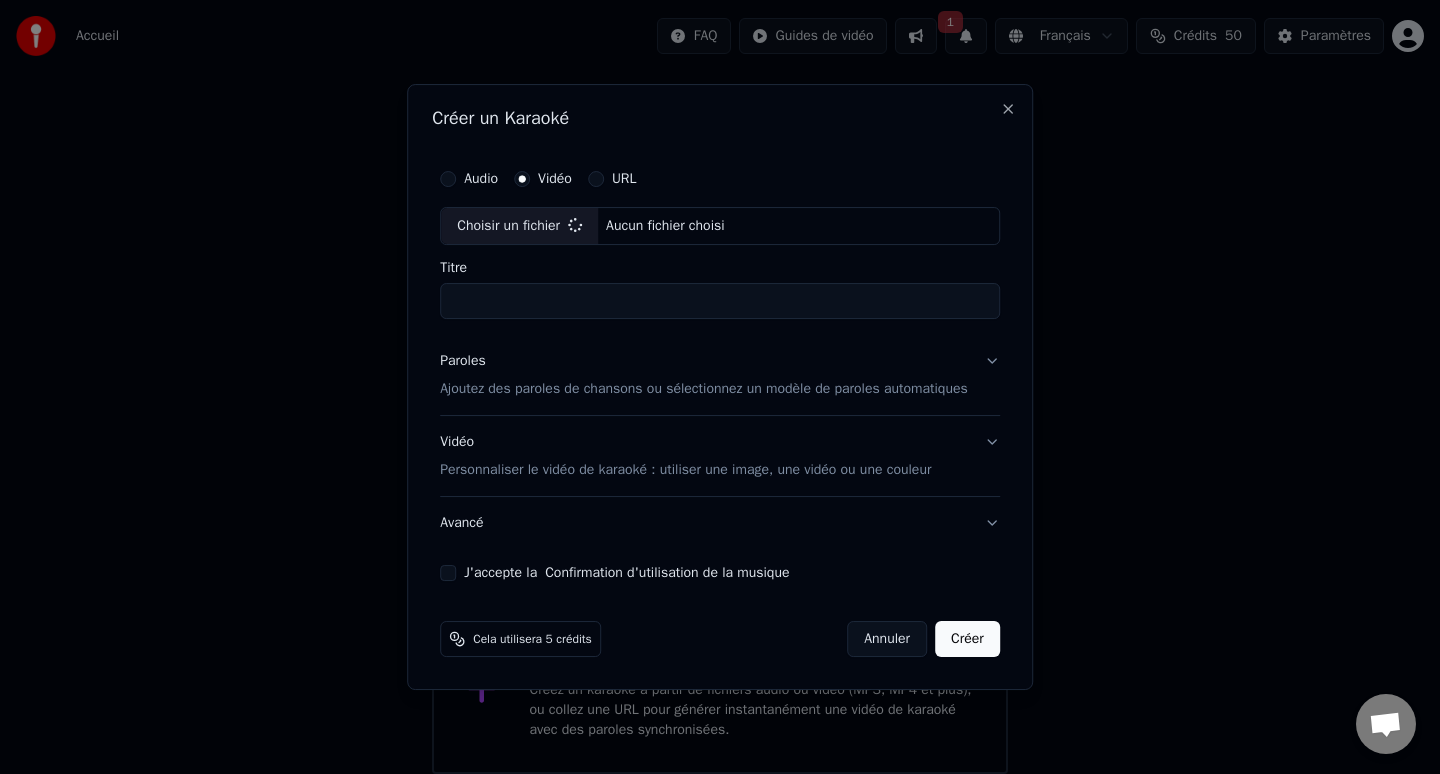 type on "**********" 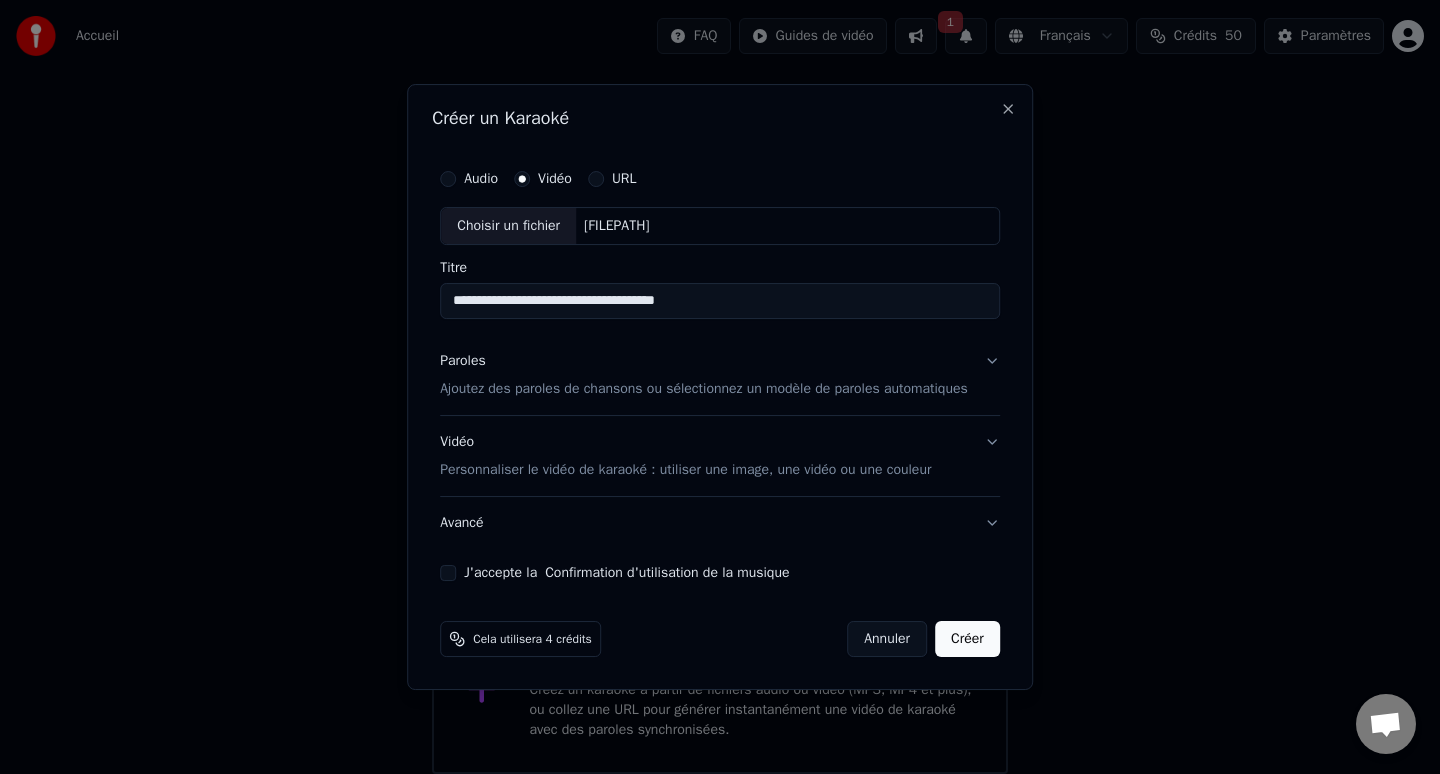 click on "**********" at bounding box center [720, 301] 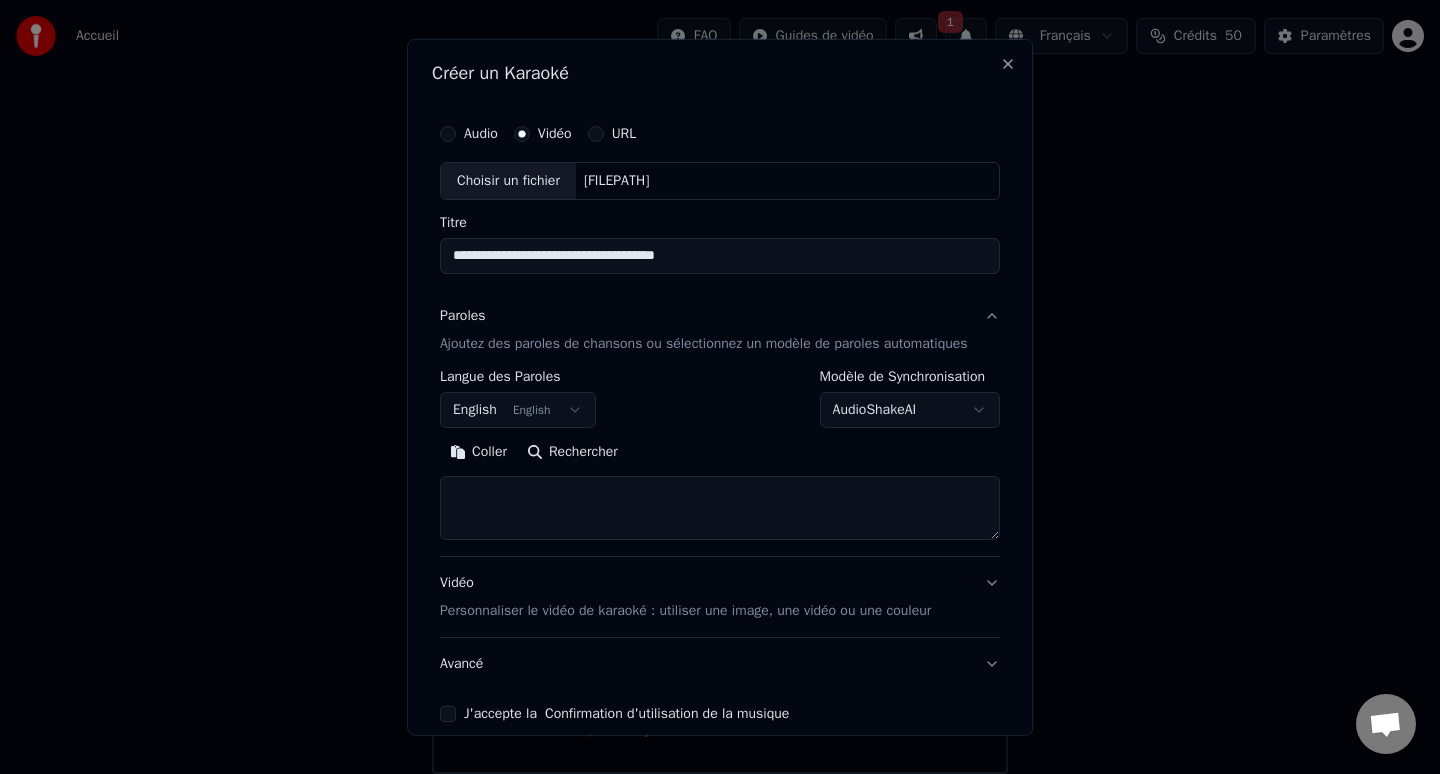 click on "English English" at bounding box center (518, 410) 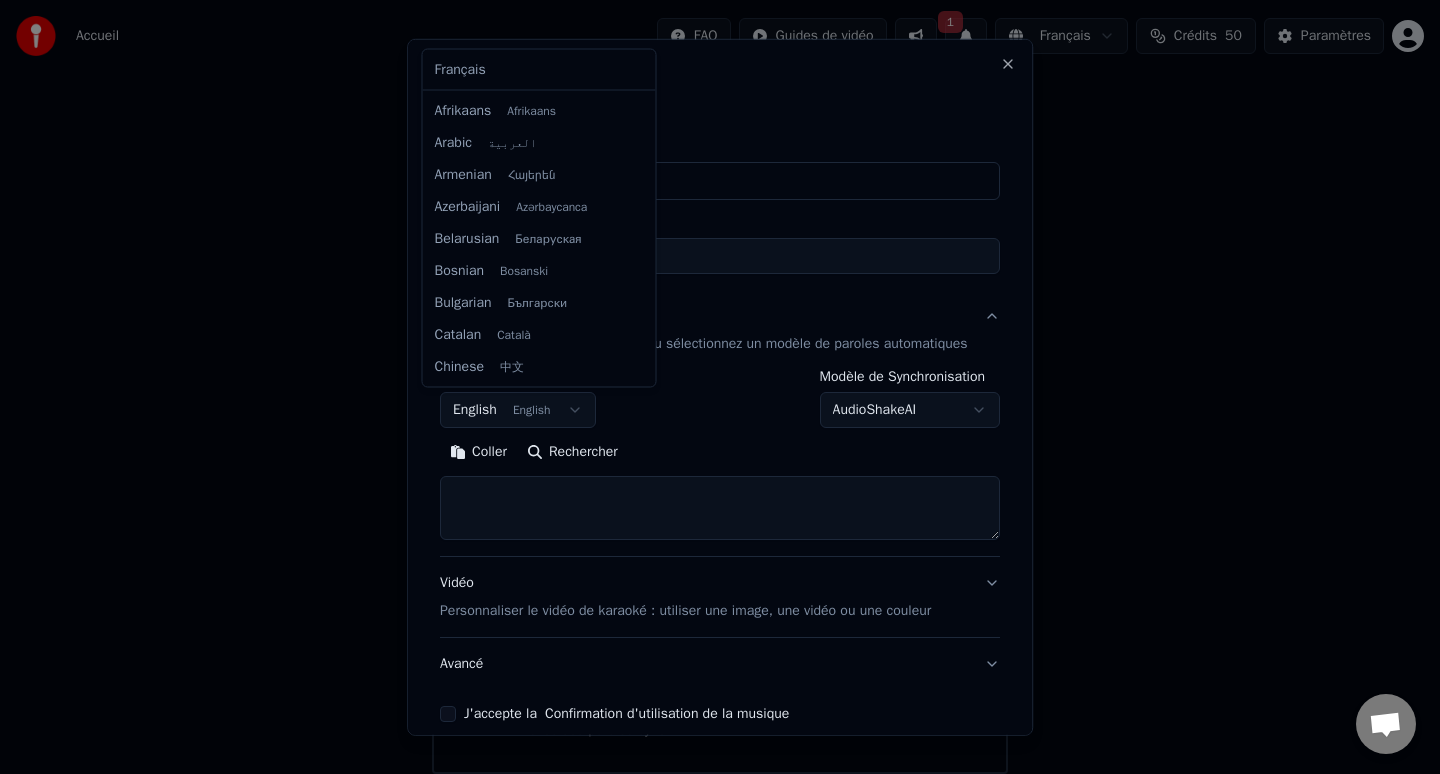 scroll, scrollTop: 160, scrollLeft: 0, axis: vertical 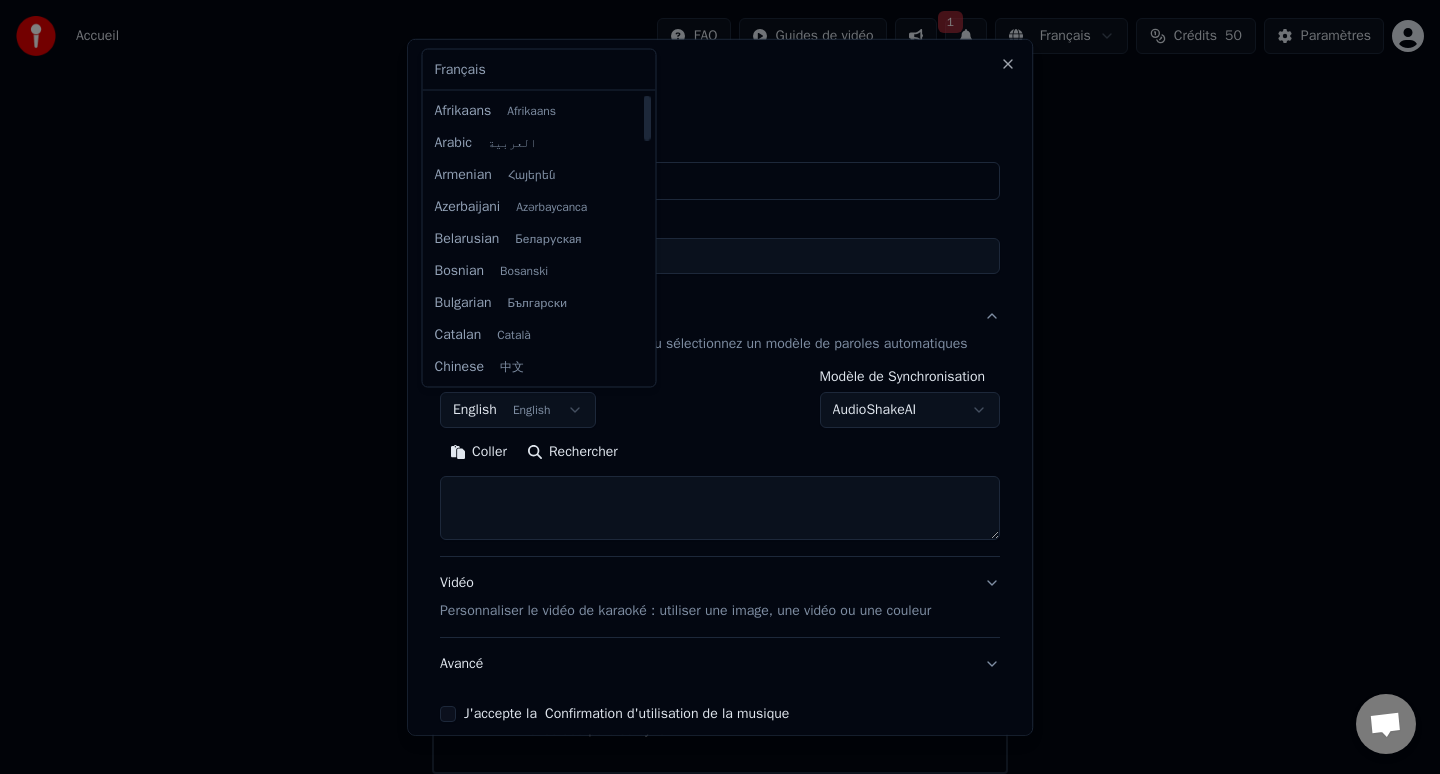 click on "**********" at bounding box center (720, 386) 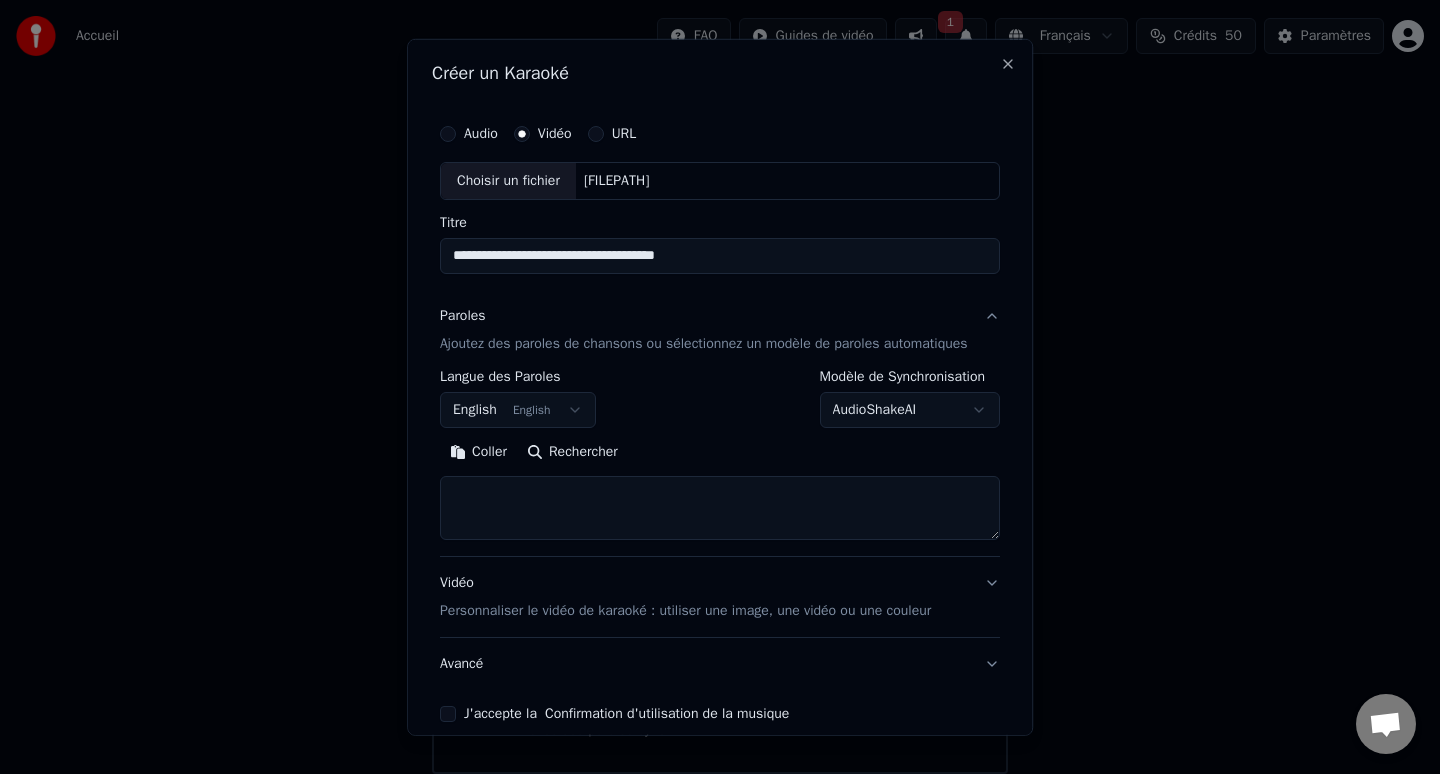 click on "English English" at bounding box center (518, 410) 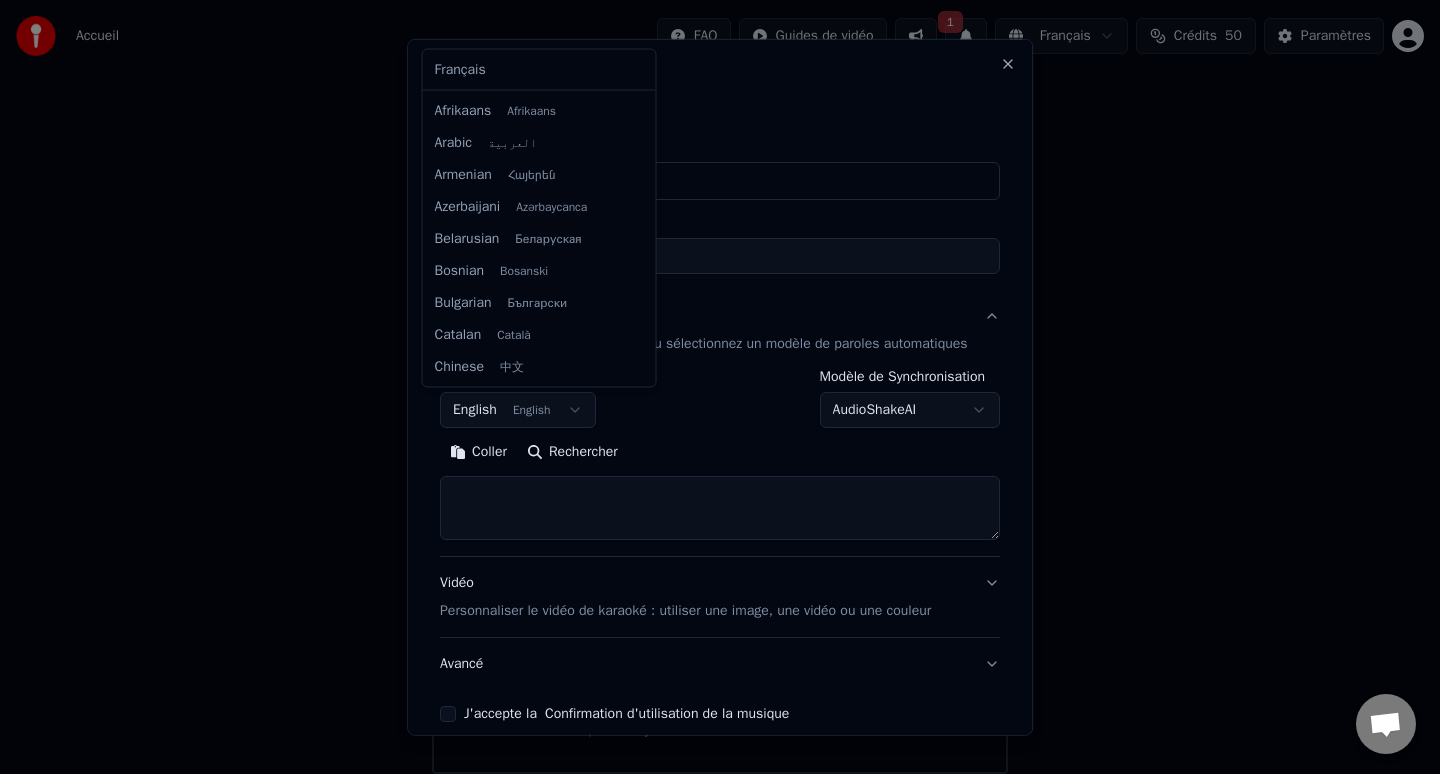 scroll, scrollTop: 160, scrollLeft: 0, axis: vertical 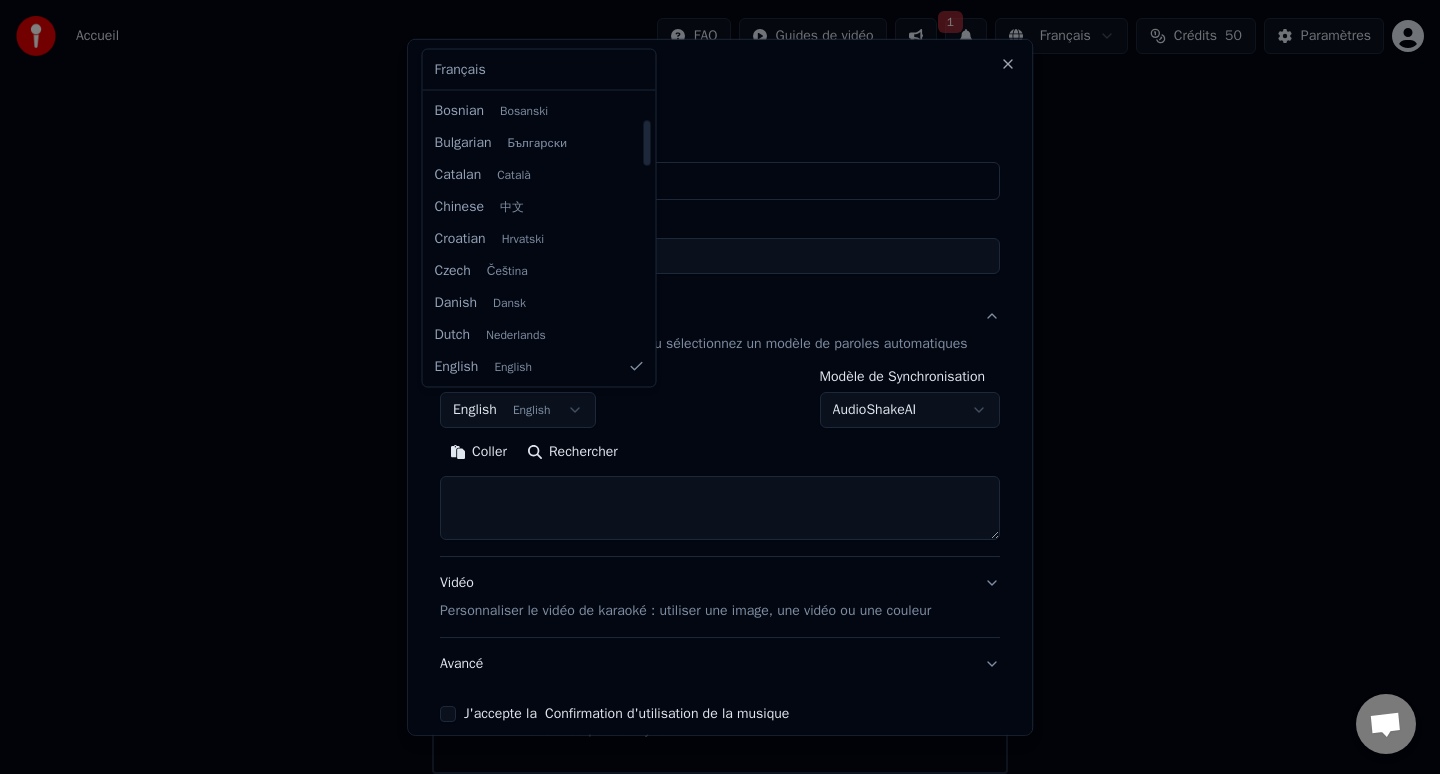 select on "**" 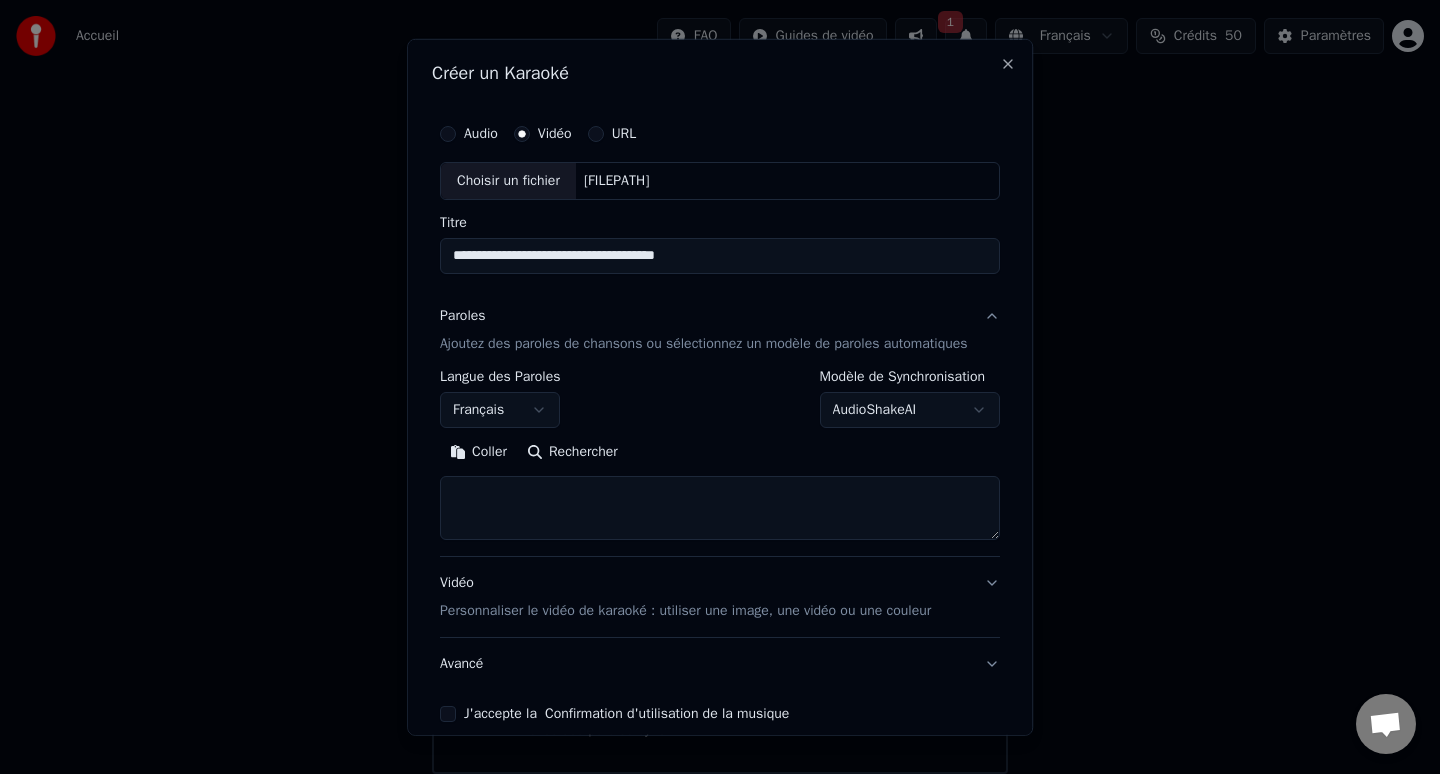 click at bounding box center [720, 508] 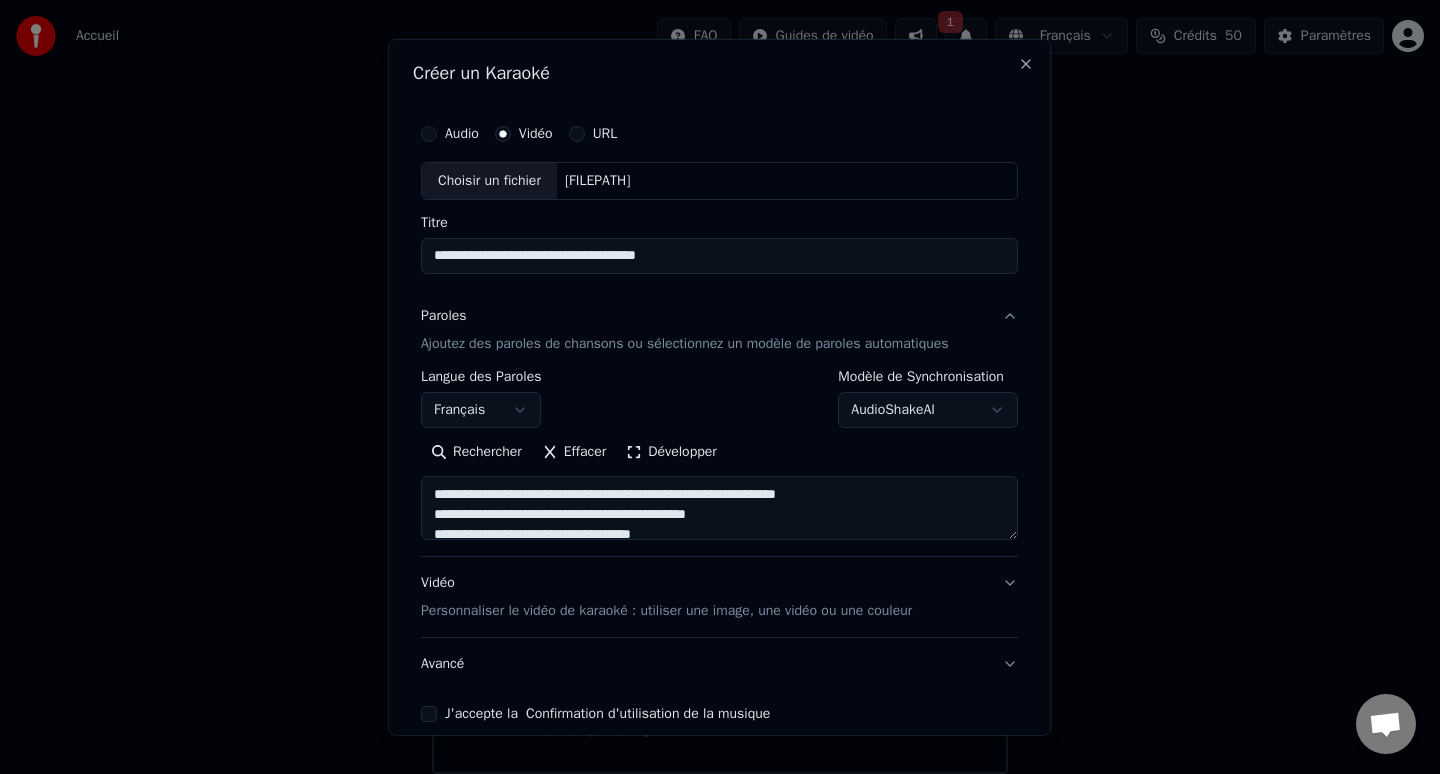 drag, startPoint x: 885, startPoint y: 490, endPoint x: 410, endPoint y: 490, distance: 475 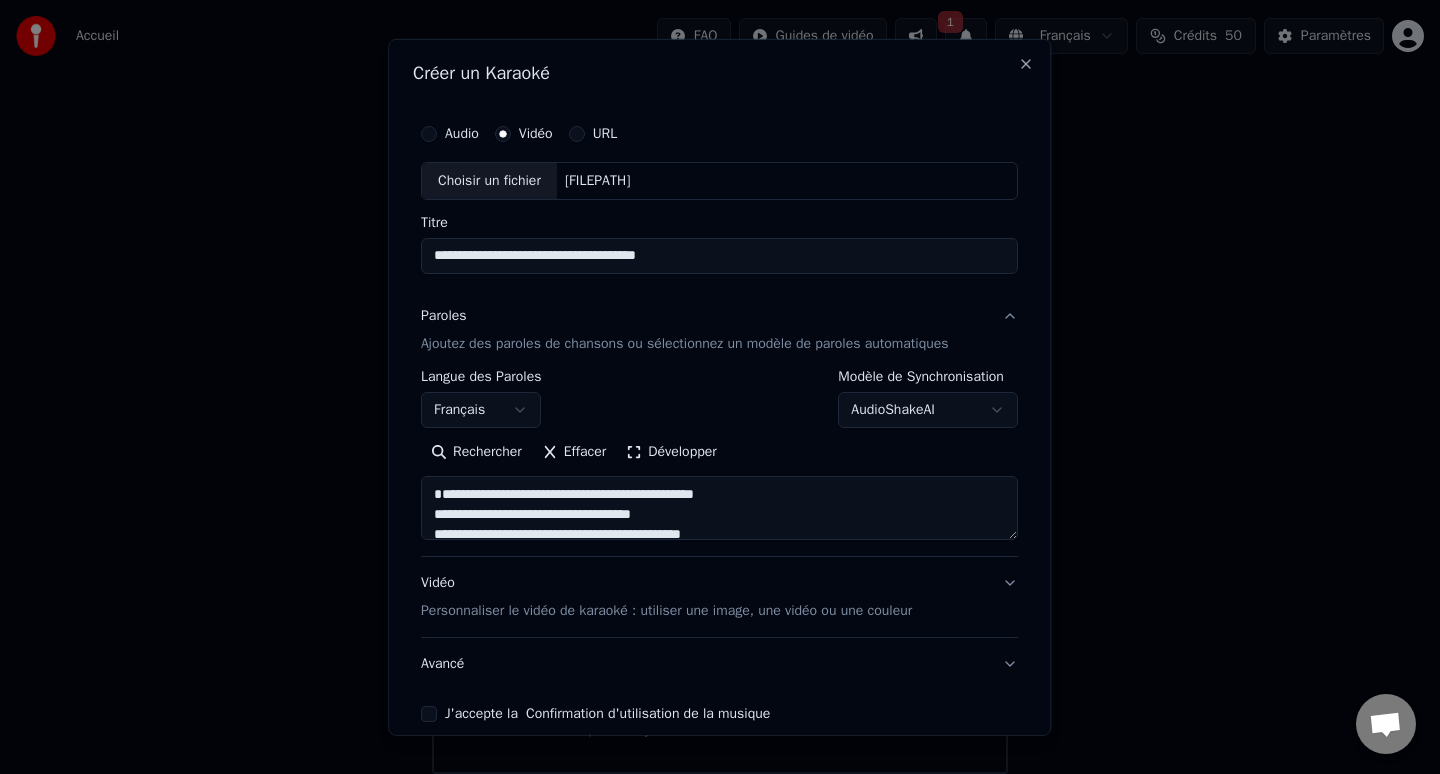 drag, startPoint x: 451, startPoint y: 509, endPoint x: 385, endPoint y: 509, distance: 66 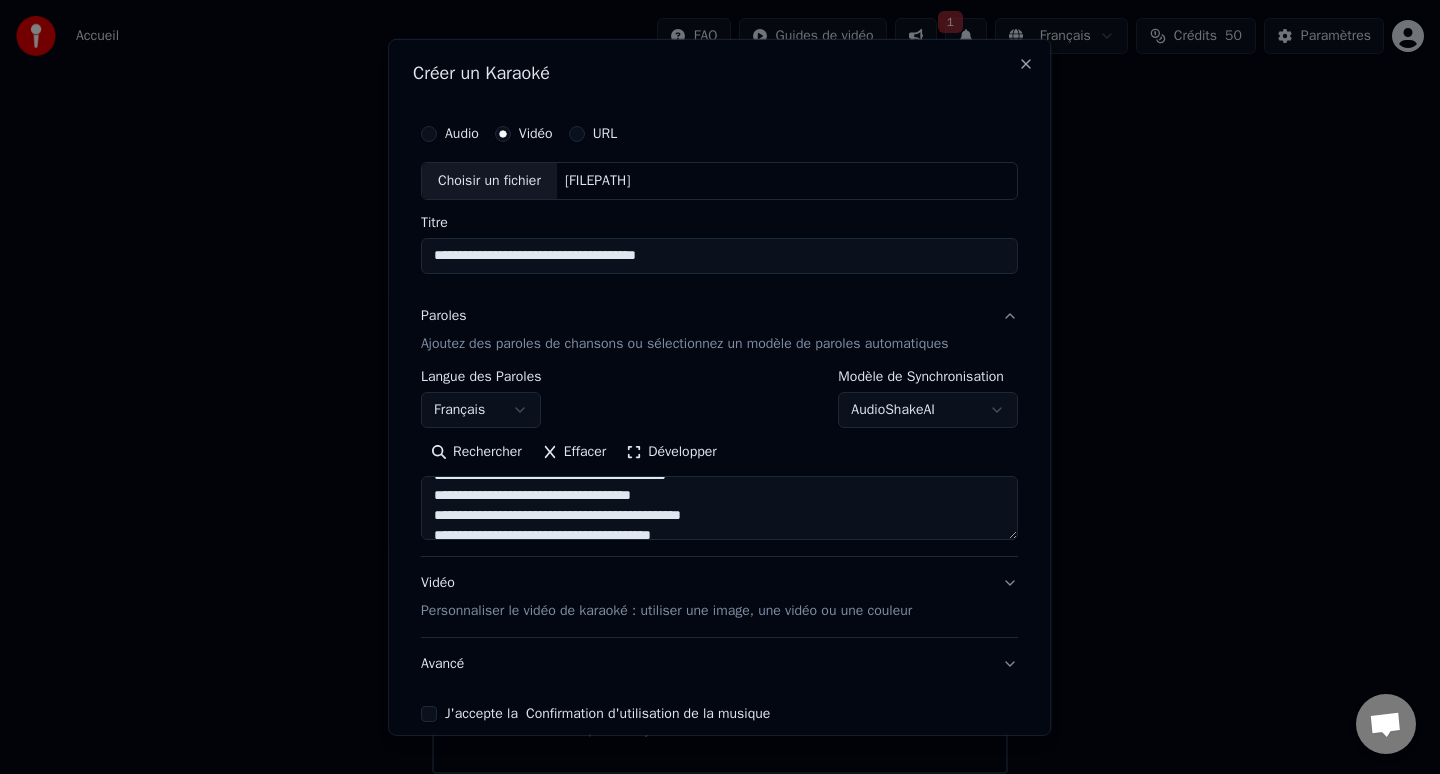scroll, scrollTop: 32, scrollLeft: 0, axis: vertical 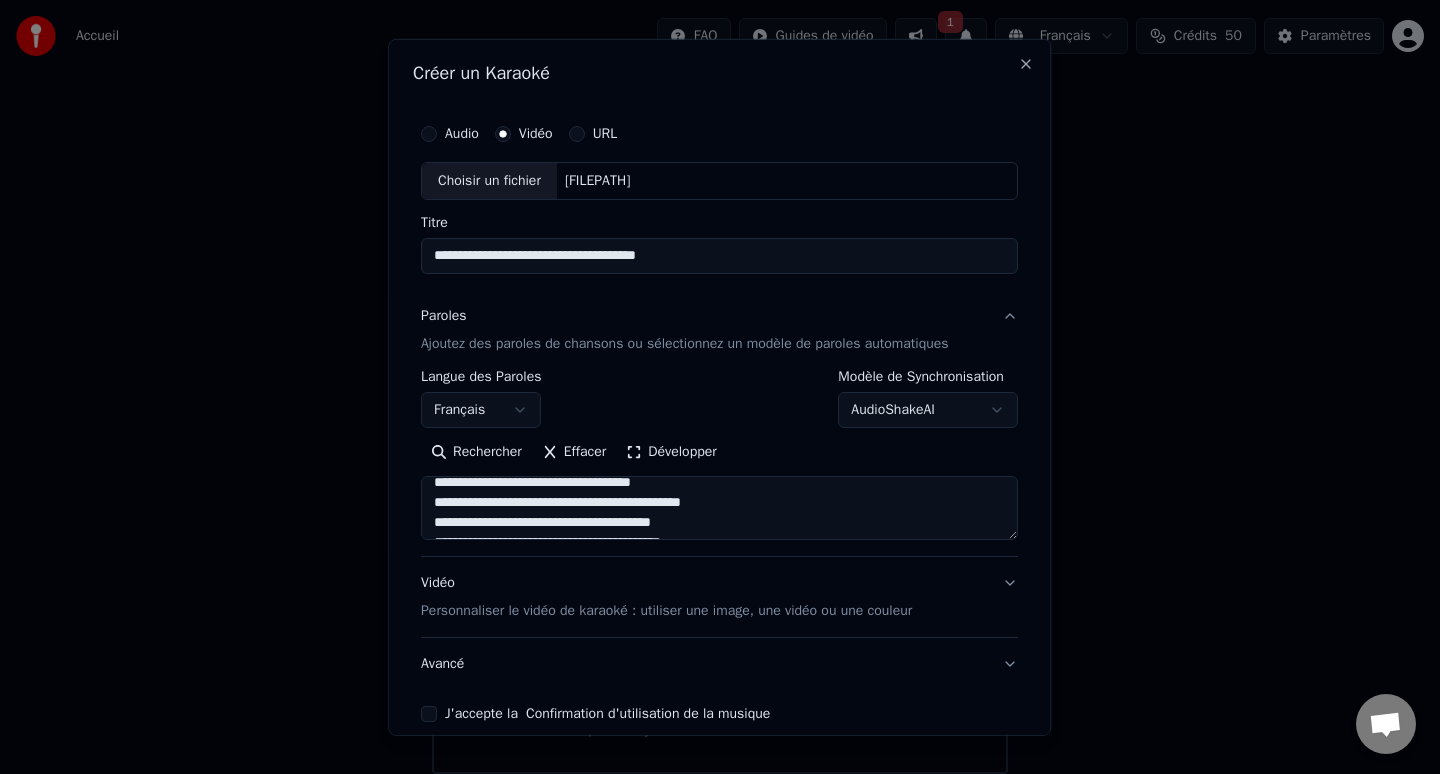 drag, startPoint x: 740, startPoint y: 504, endPoint x: 576, endPoint y: 503, distance: 164.00305 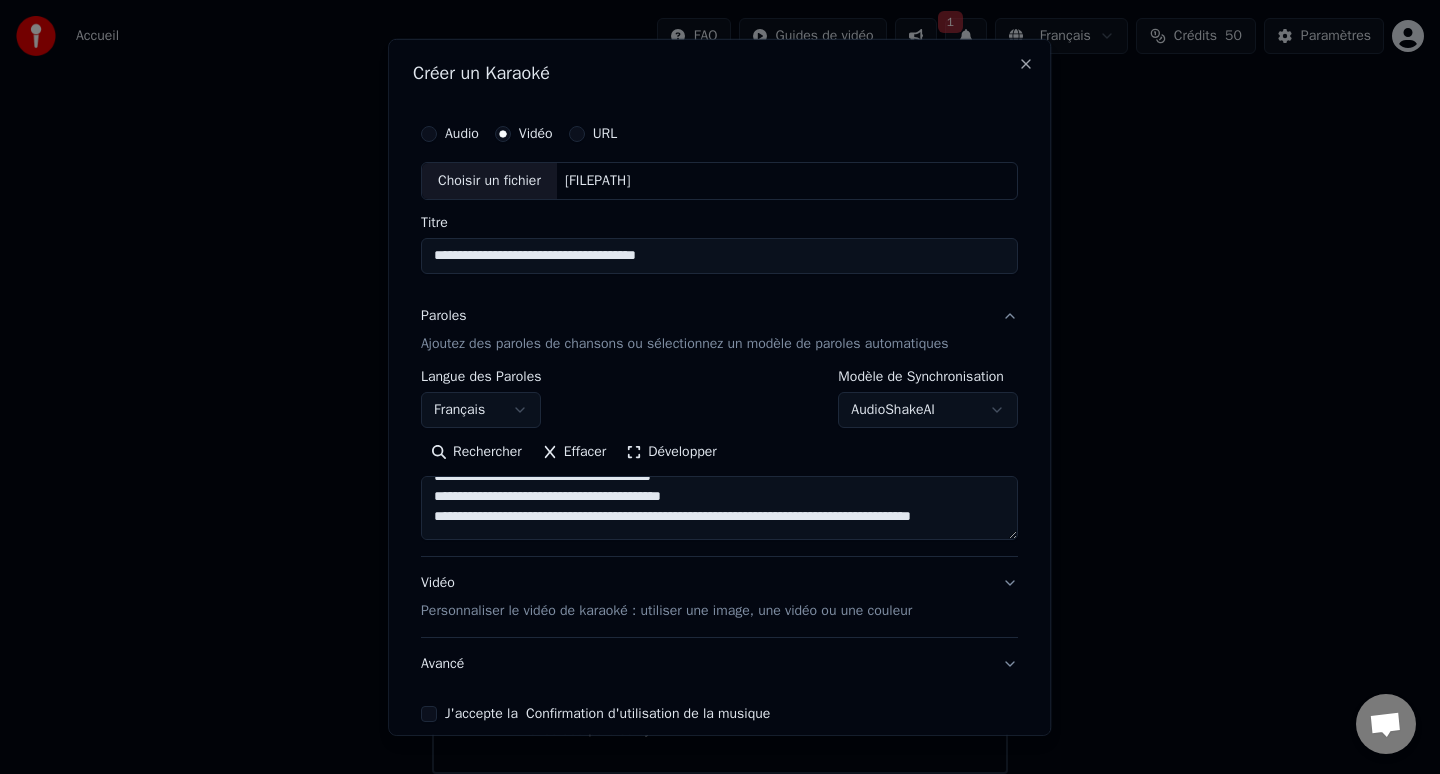 scroll, scrollTop: 83, scrollLeft: 0, axis: vertical 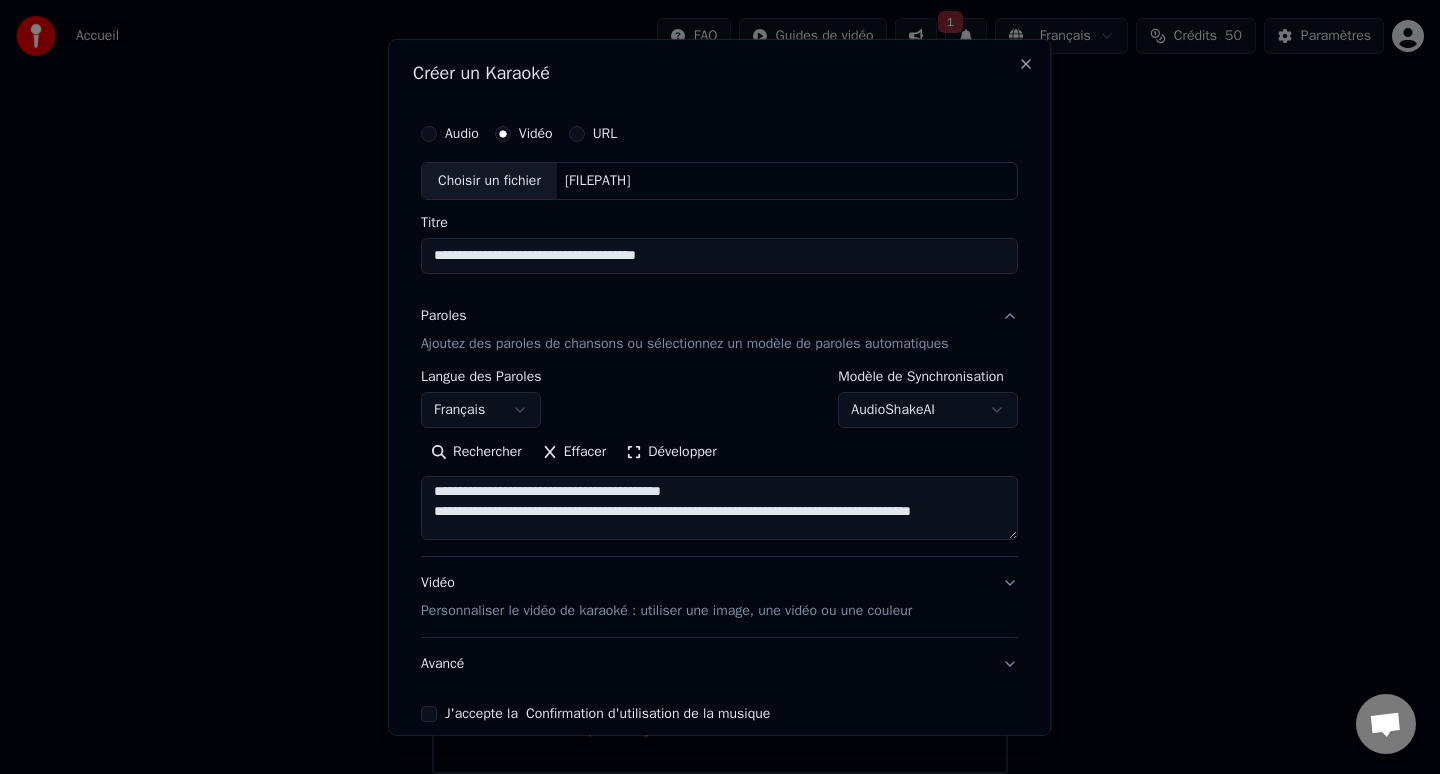 drag, startPoint x: 873, startPoint y: 511, endPoint x: 712, endPoint y: 509, distance: 161.01242 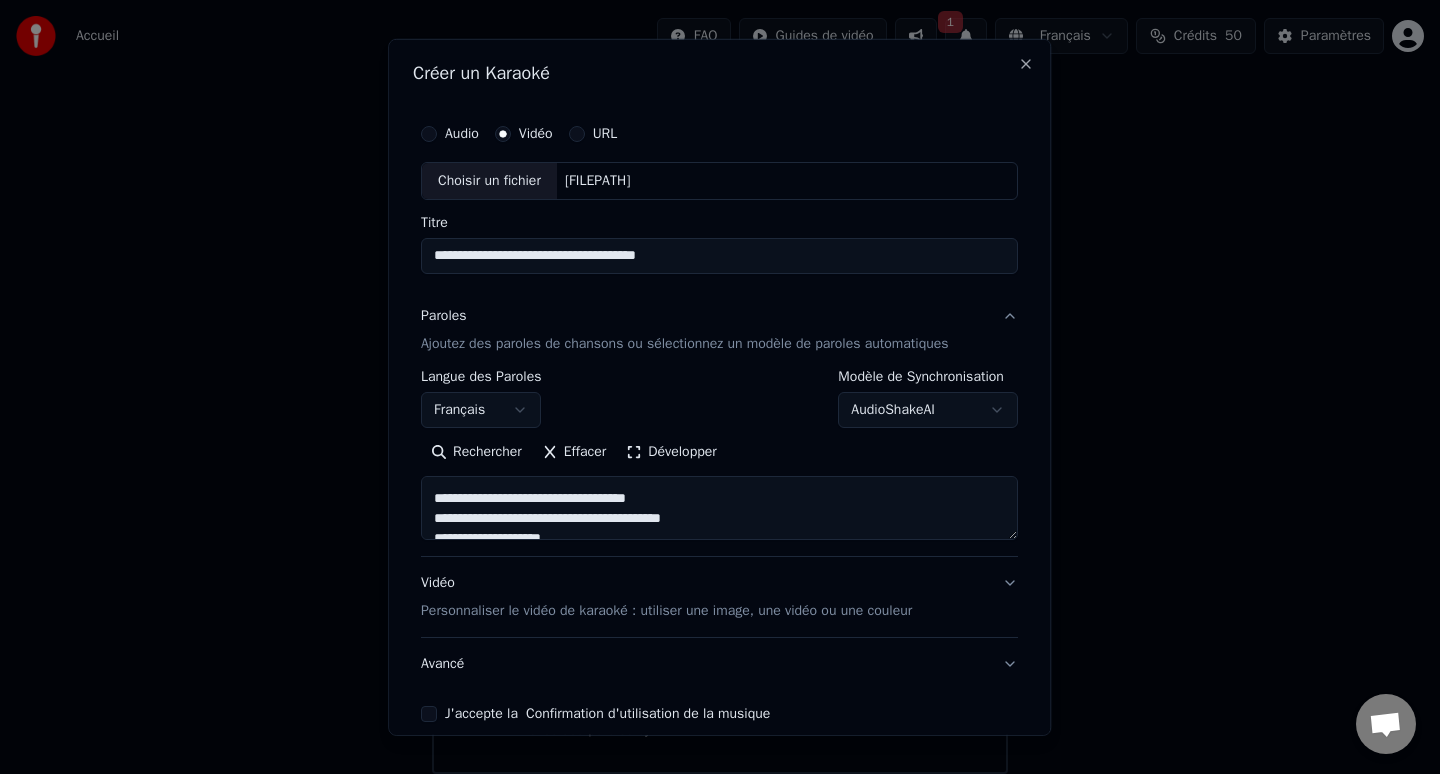 scroll, scrollTop: 137, scrollLeft: 0, axis: vertical 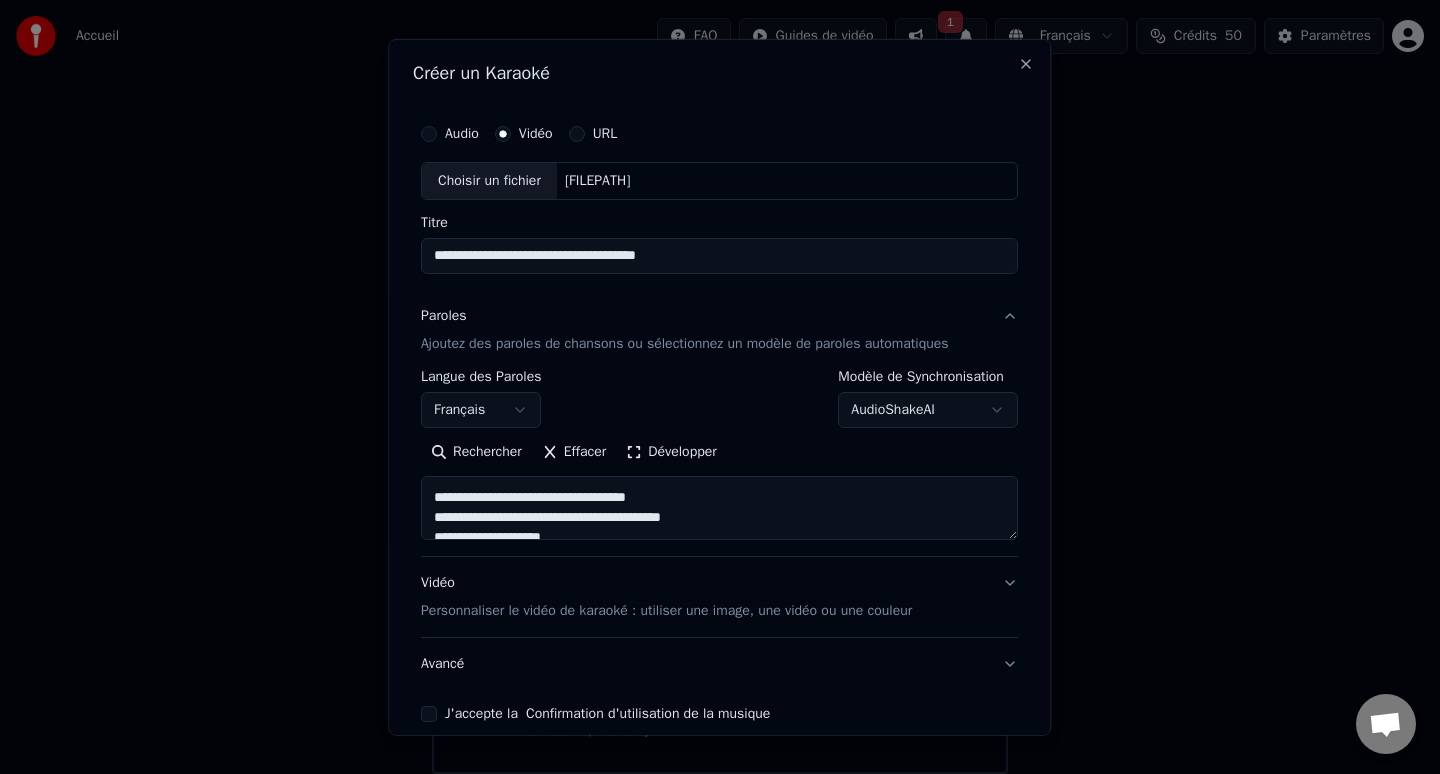 drag, startPoint x: 445, startPoint y: 499, endPoint x: 408, endPoint y: 499, distance: 37 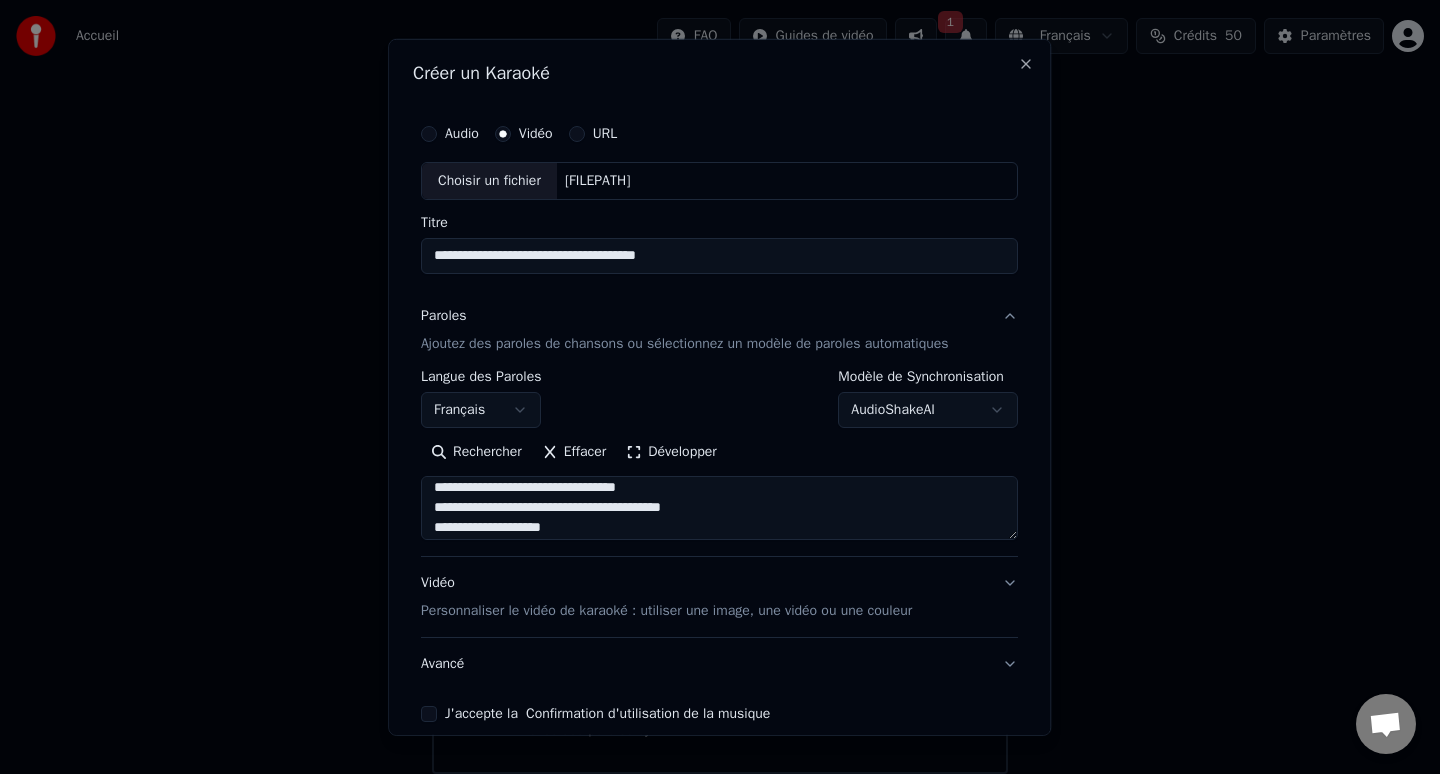 scroll, scrollTop: 149, scrollLeft: 0, axis: vertical 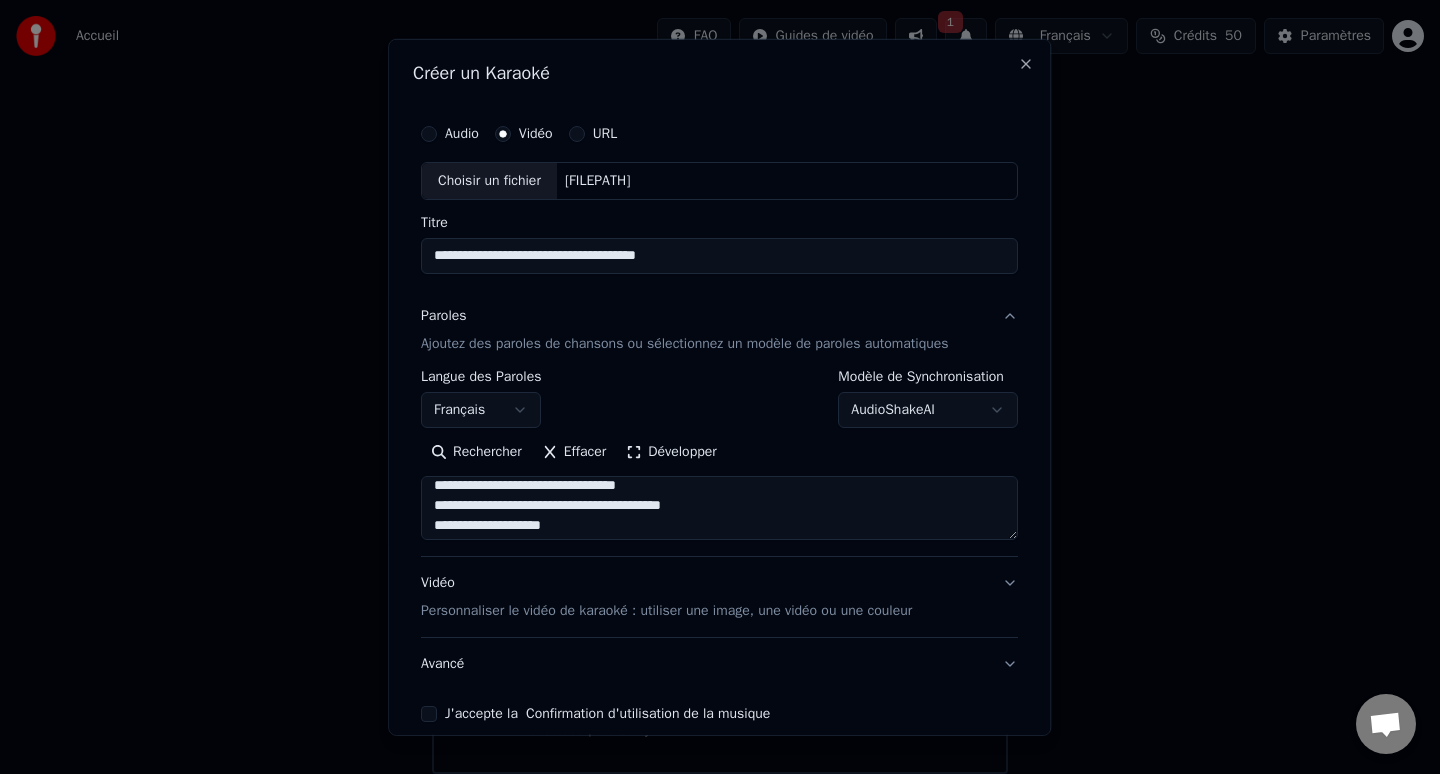 click at bounding box center [719, 508] 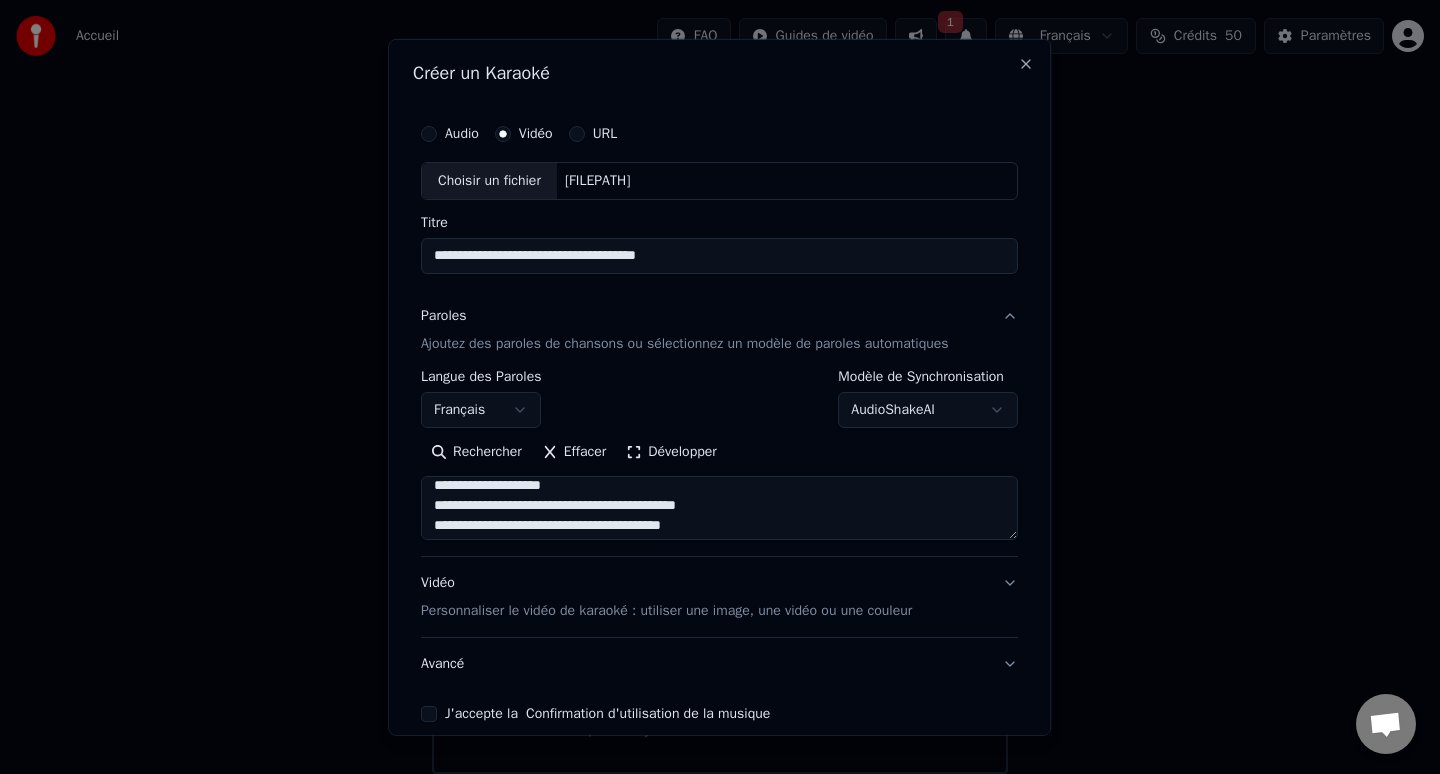 scroll, scrollTop: 190, scrollLeft: 0, axis: vertical 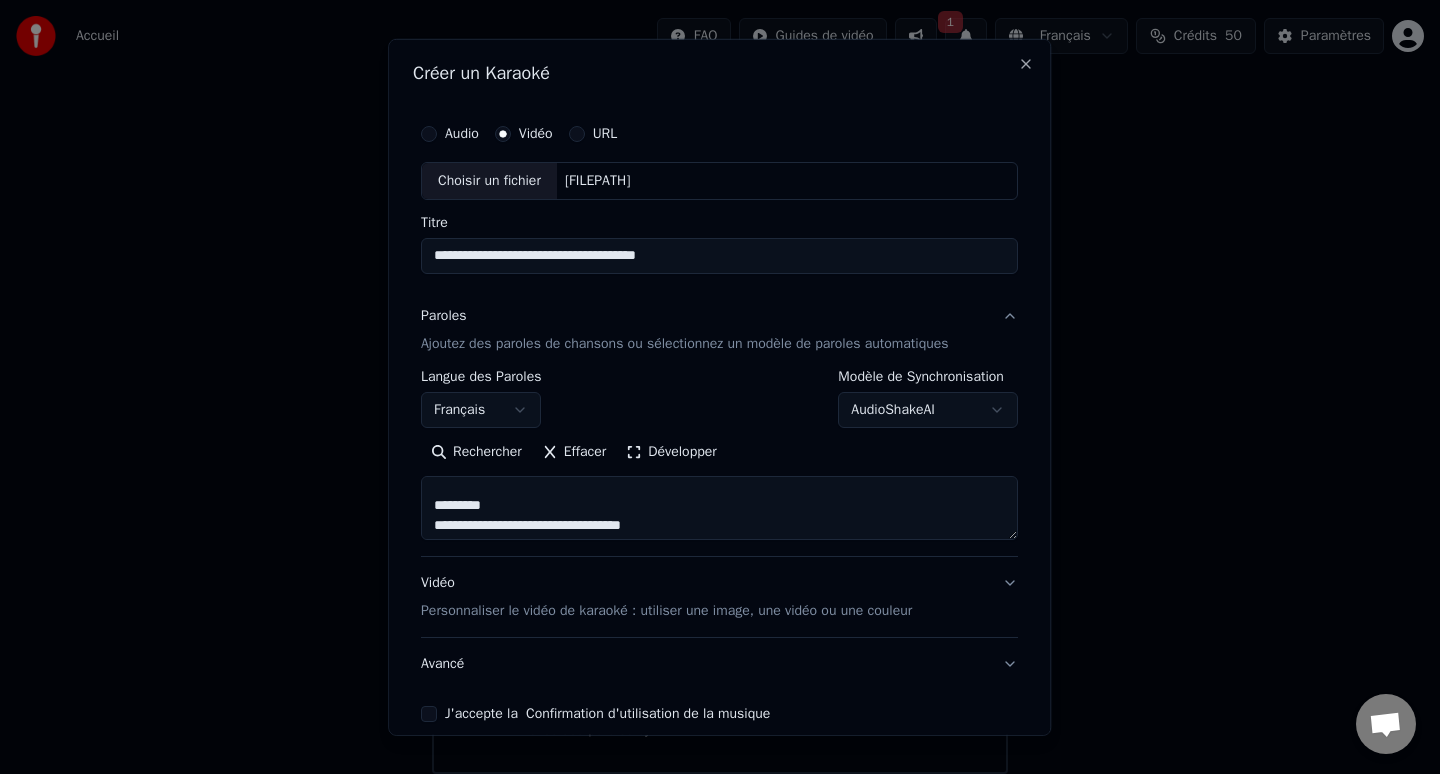drag, startPoint x: 498, startPoint y: 502, endPoint x: 419, endPoint y: 502, distance: 79 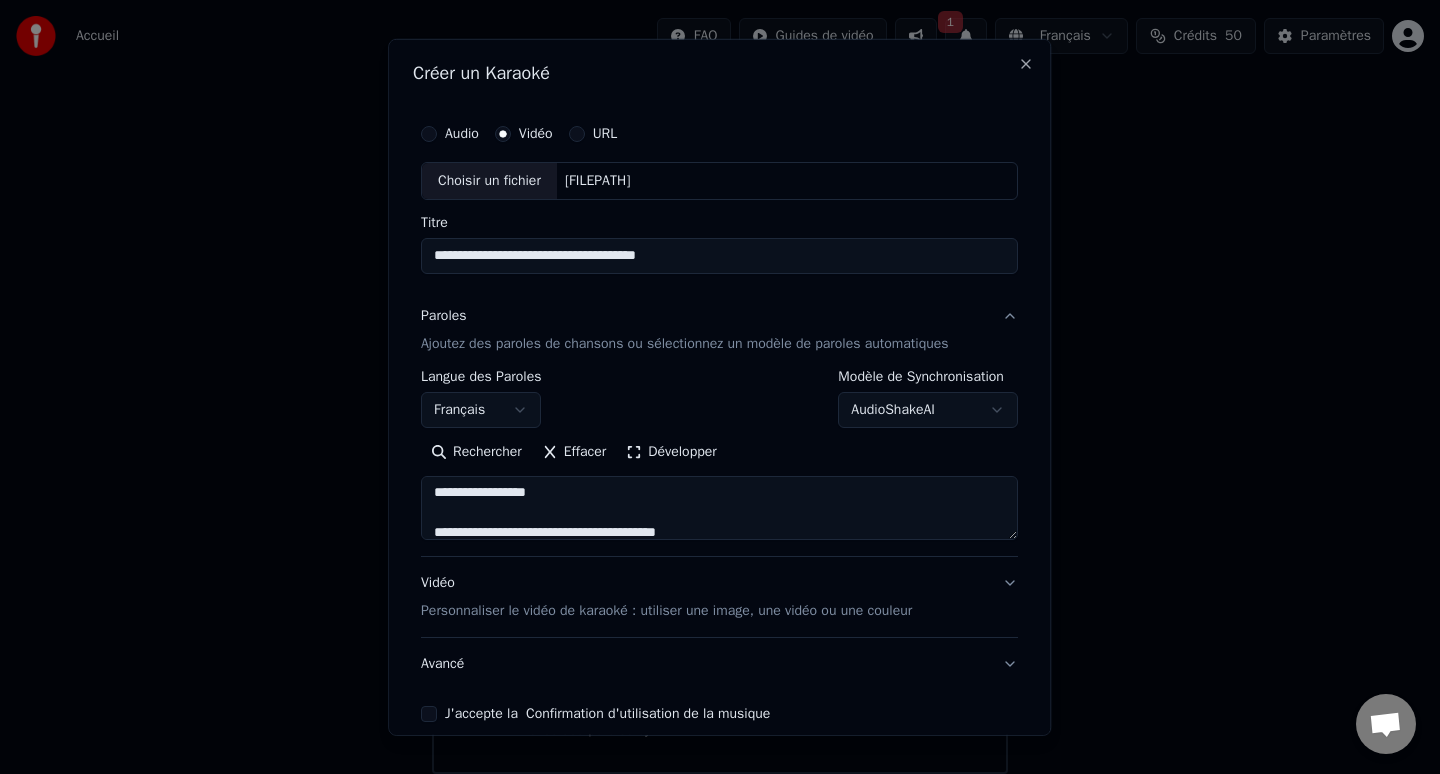 scroll, scrollTop: 373, scrollLeft: 0, axis: vertical 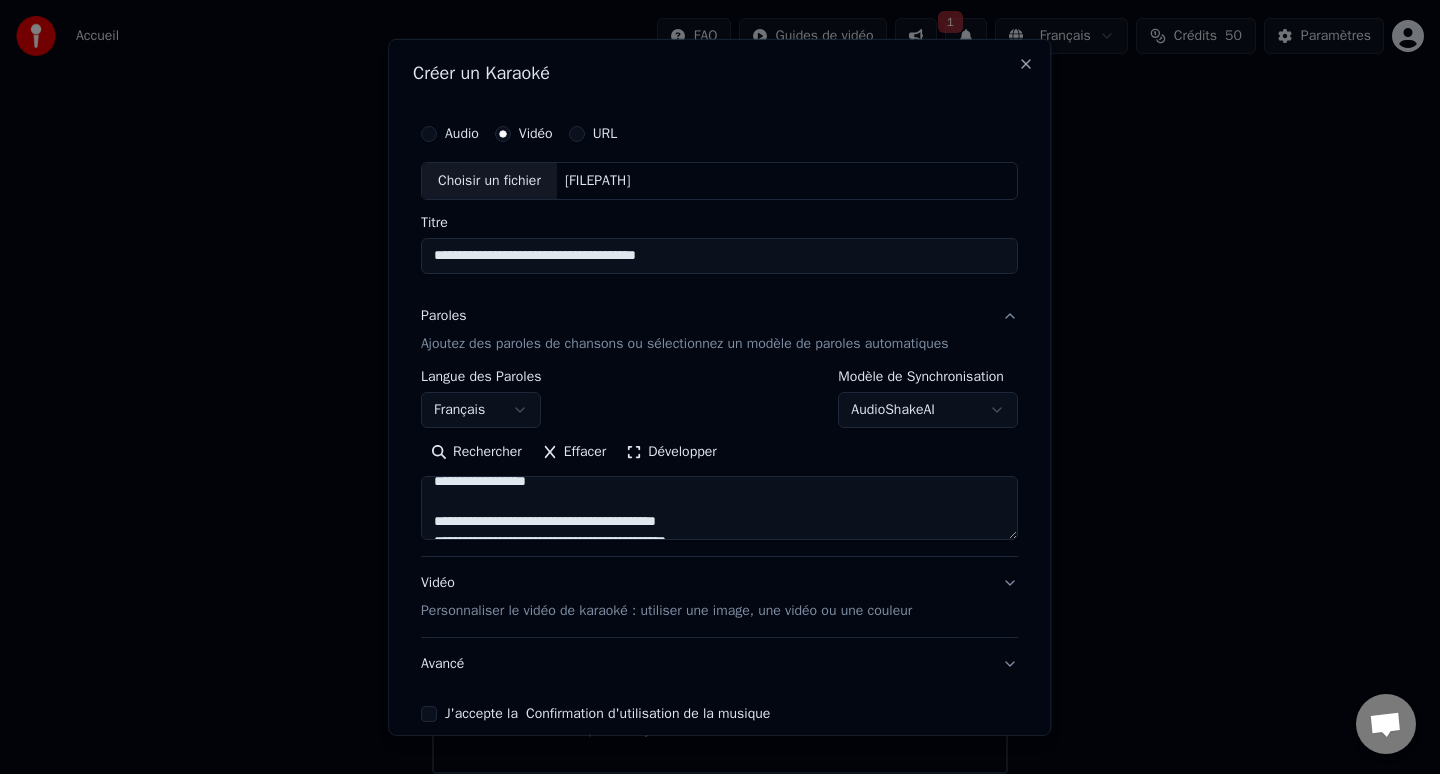 drag, startPoint x: 451, startPoint y: 517, endPoint x: 412, endPoint y: 517, distance: 39 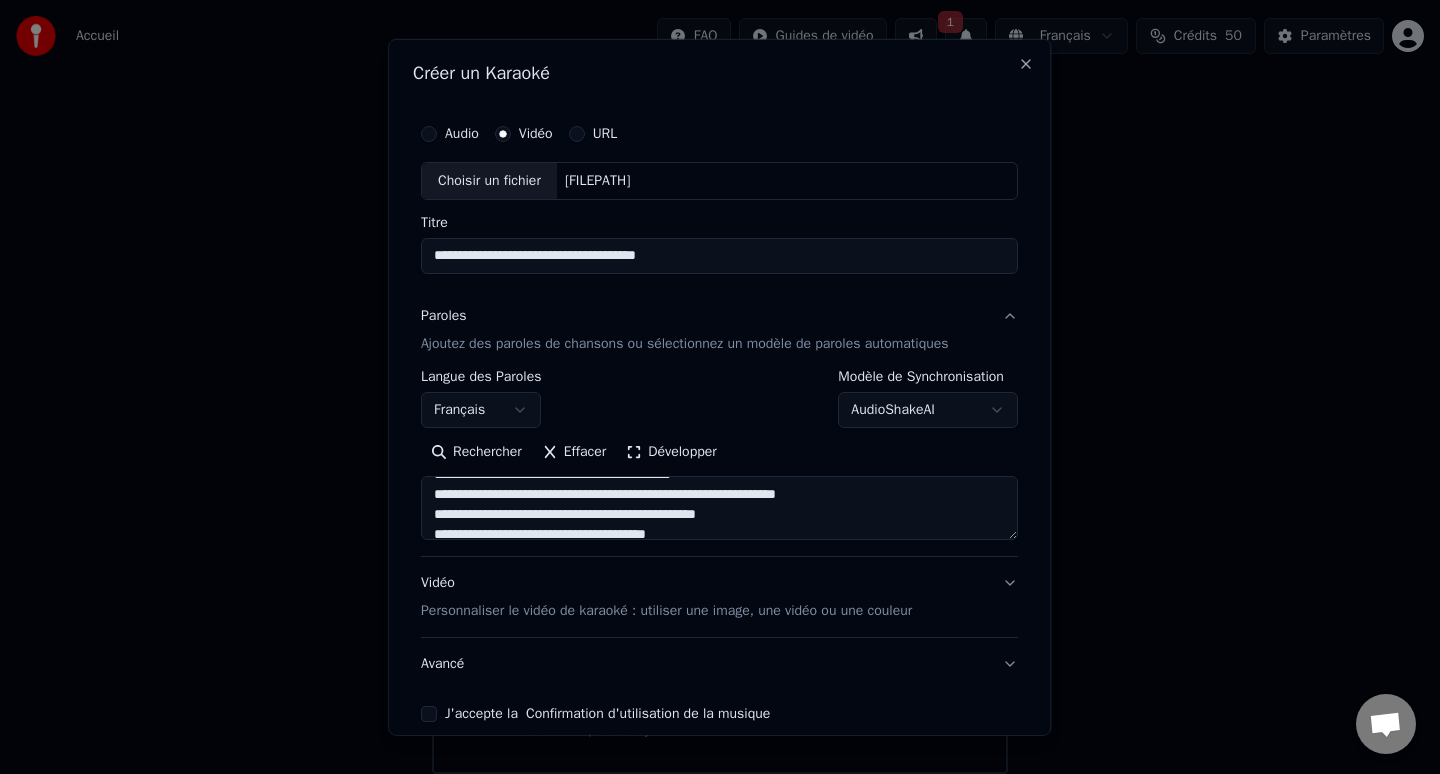 scroll, scrollTop: 505, scrollLeft: 0, axis: vertical 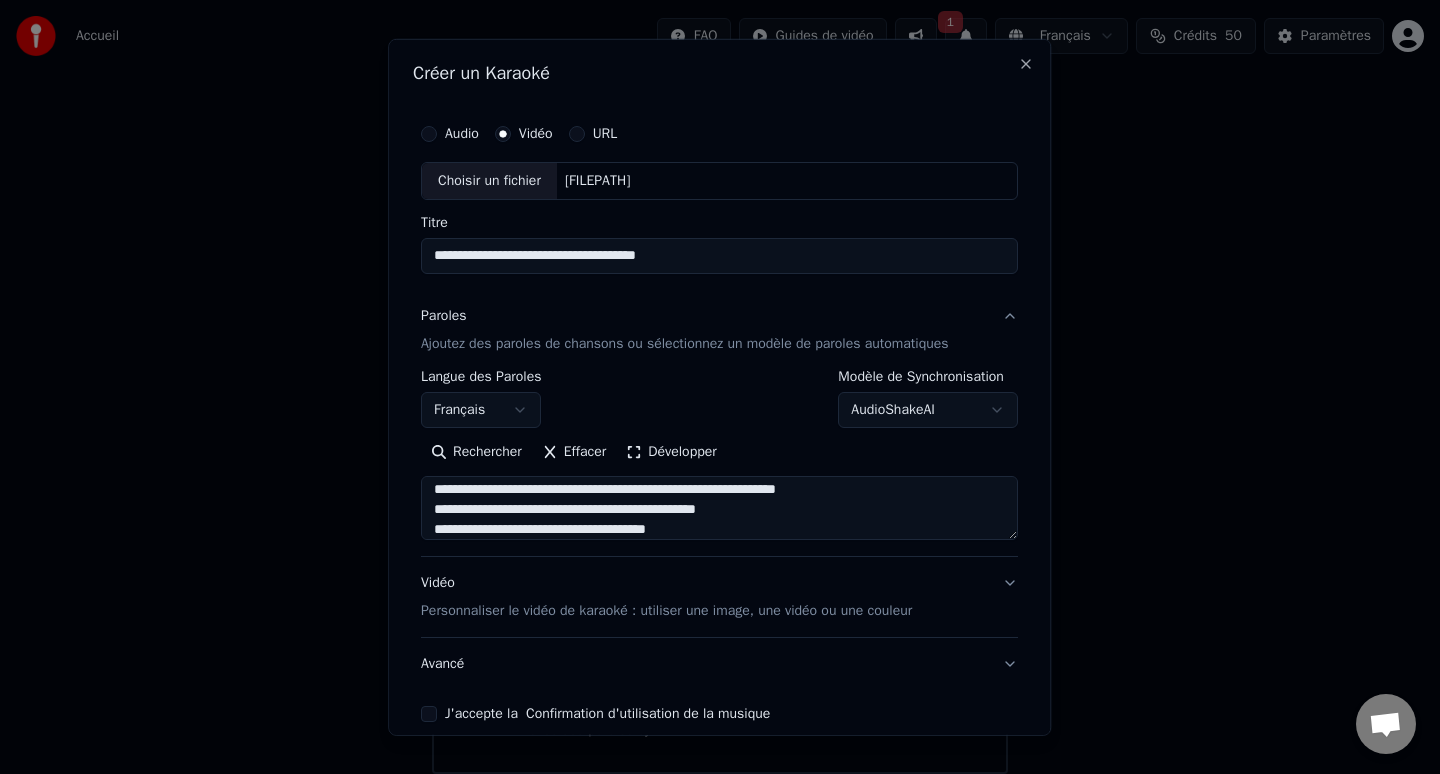 click at bounding box center [719, 508] 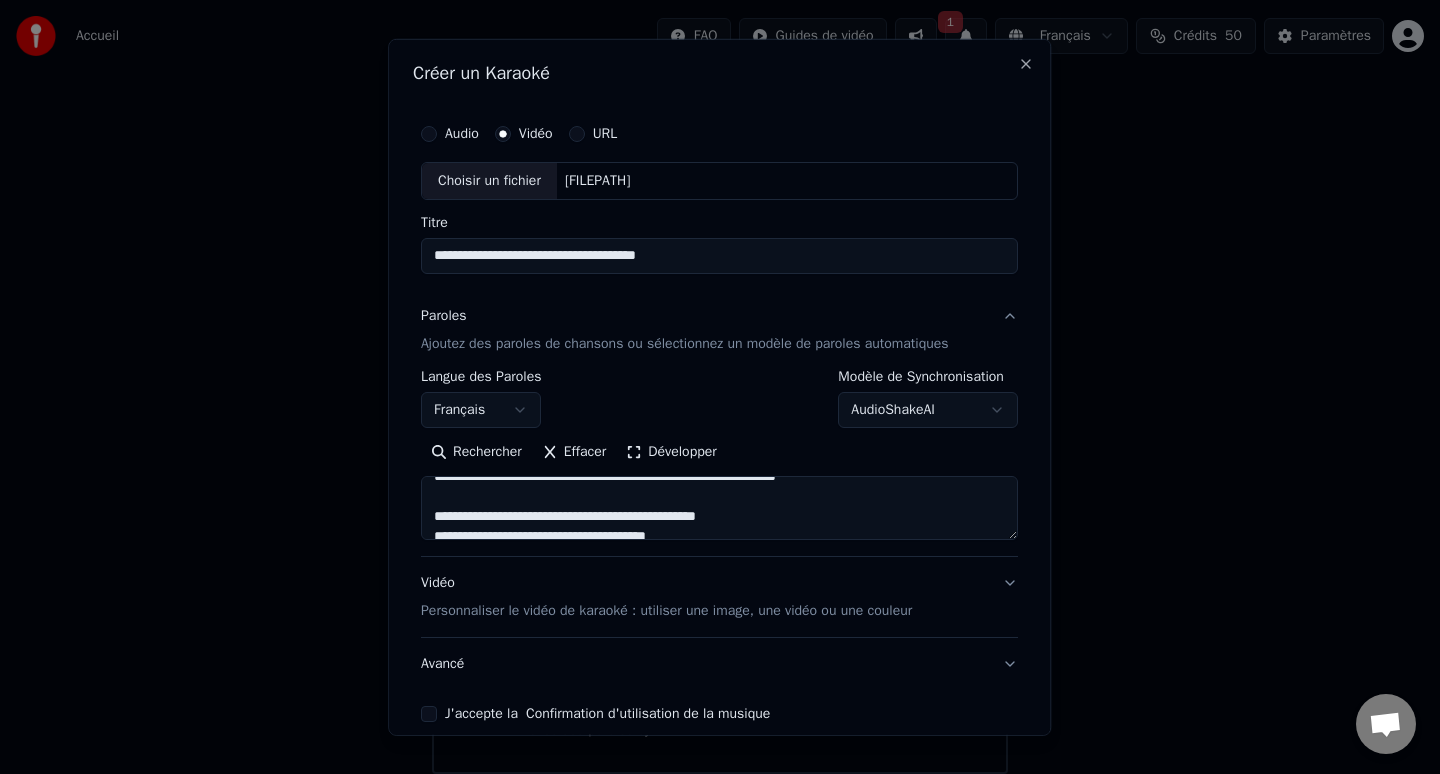 scroll, scrollTop: 526, scrollLeft: 0, axis: vertical 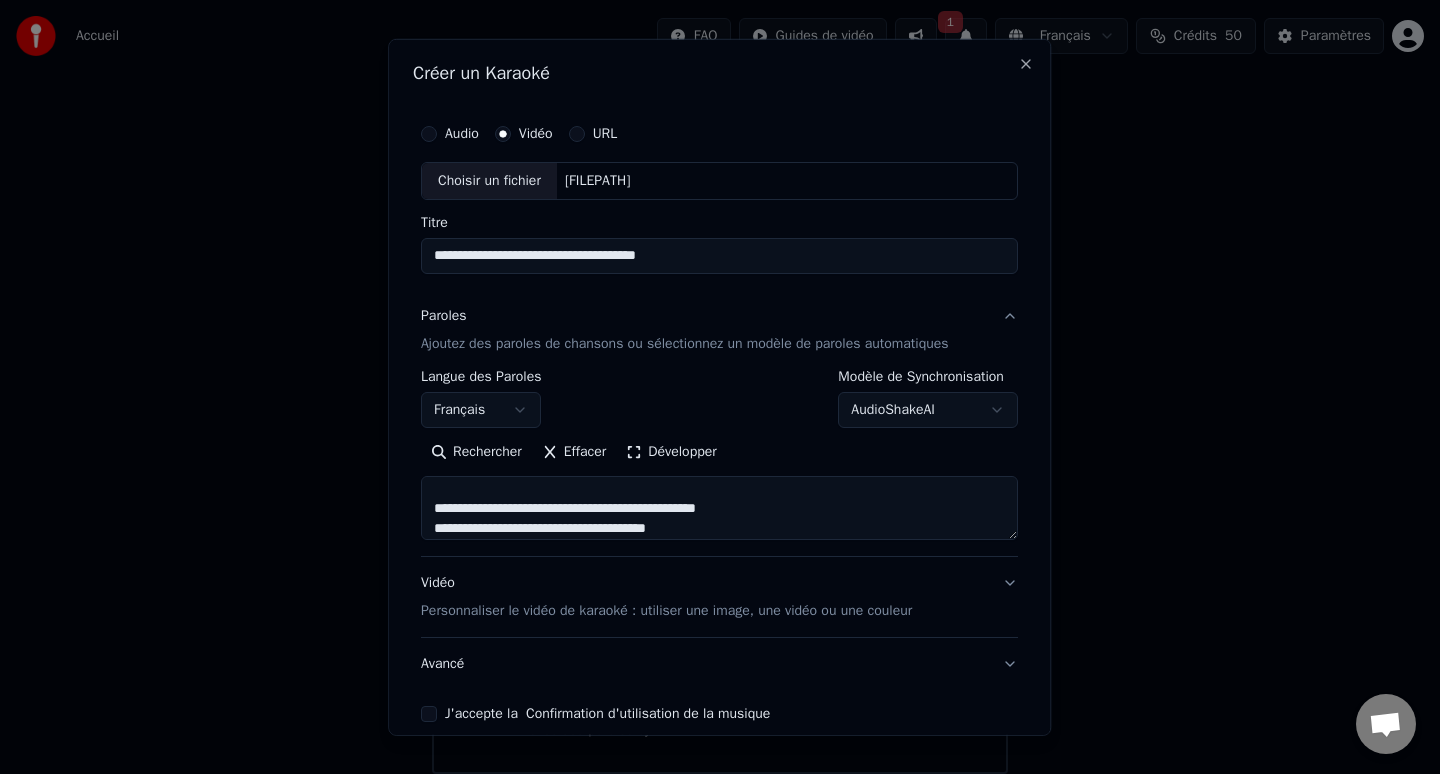 drag, startPoint x: 452, startPoint y: 500, endPoint x: 424, endPoint y: 500, distance: 28 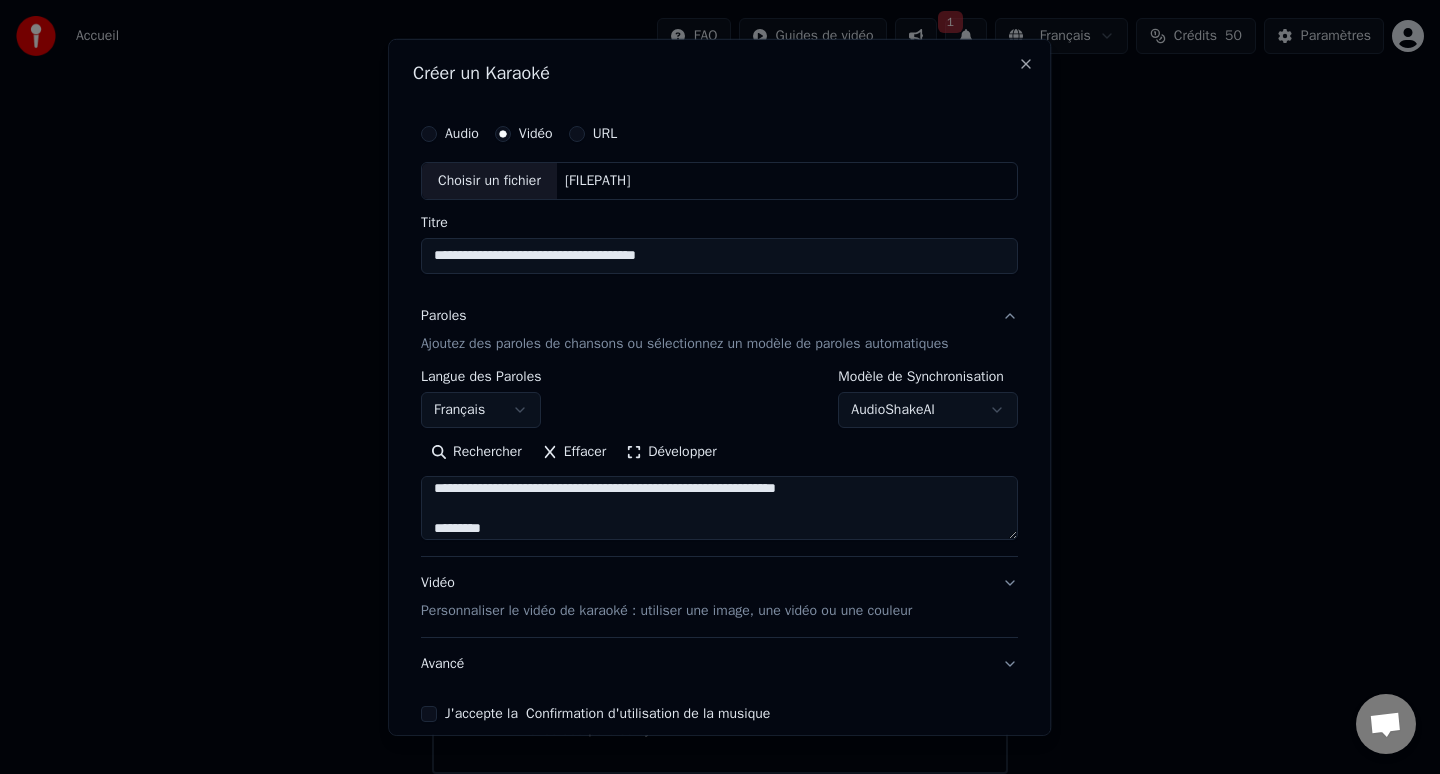 scroll, scrollTop: 646, scrollLeft: 0, axis: vertical 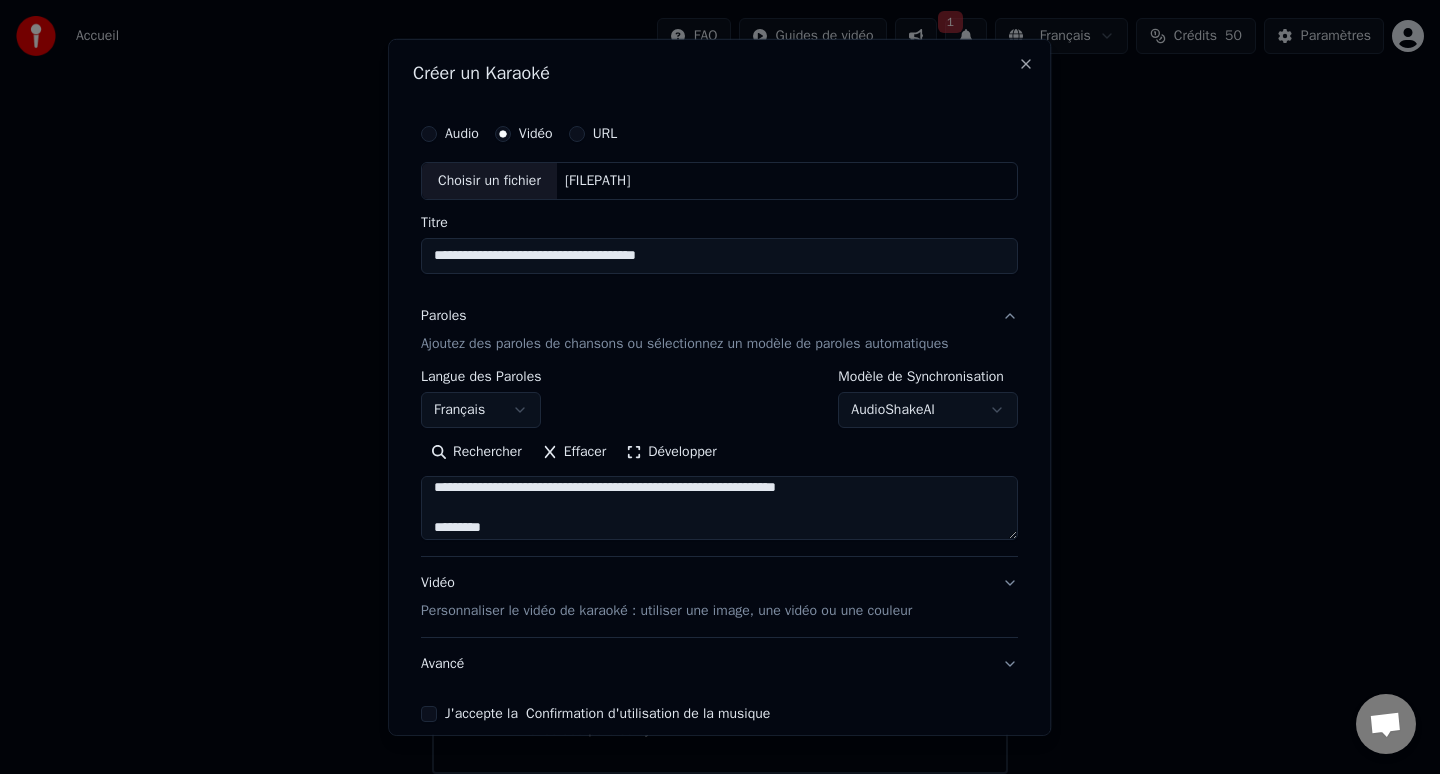 drag, startPoint x: 529, startPoint y: 528, endPoint x: 403, endPoint y: 528, distance: 126 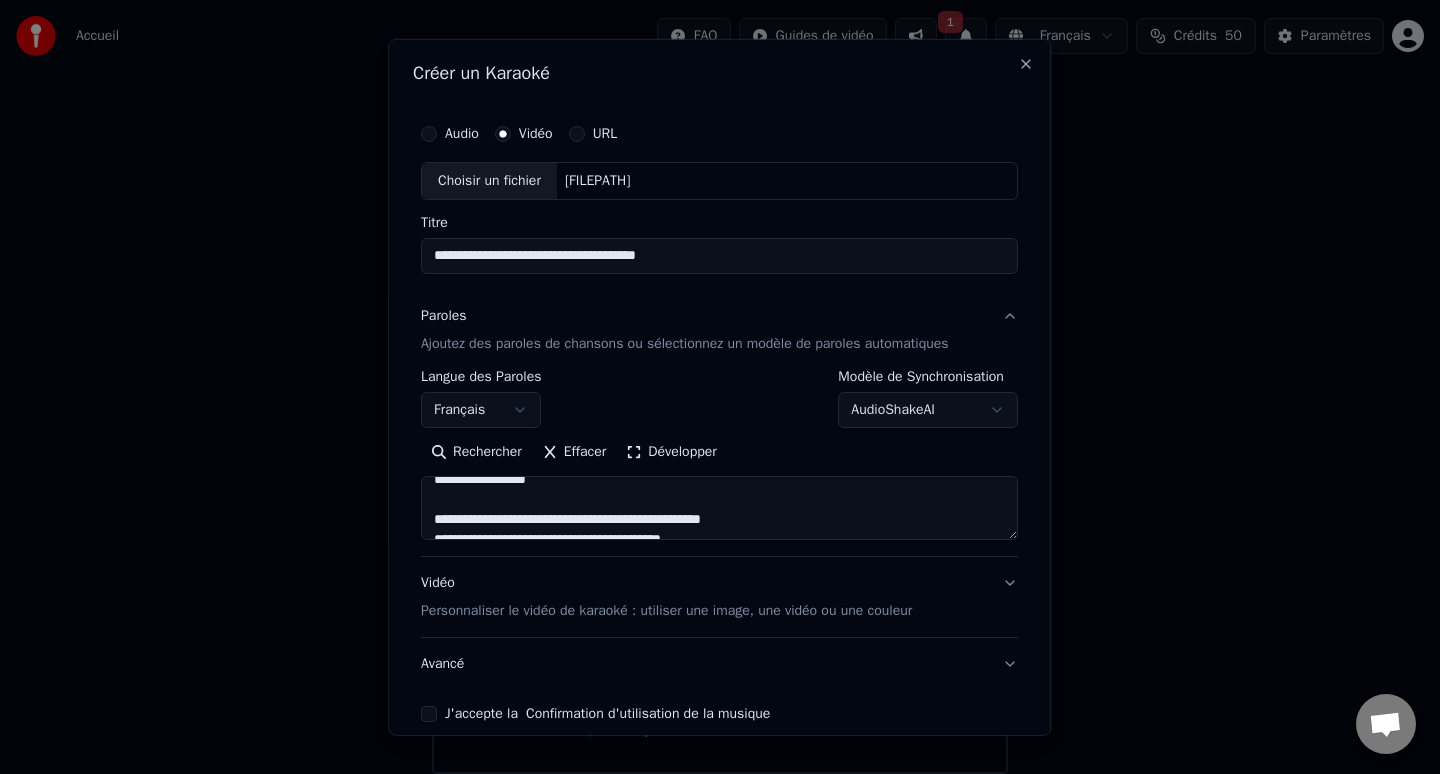 scroll, scrollTop: 781, scrollLeft: 0, axis: vertical 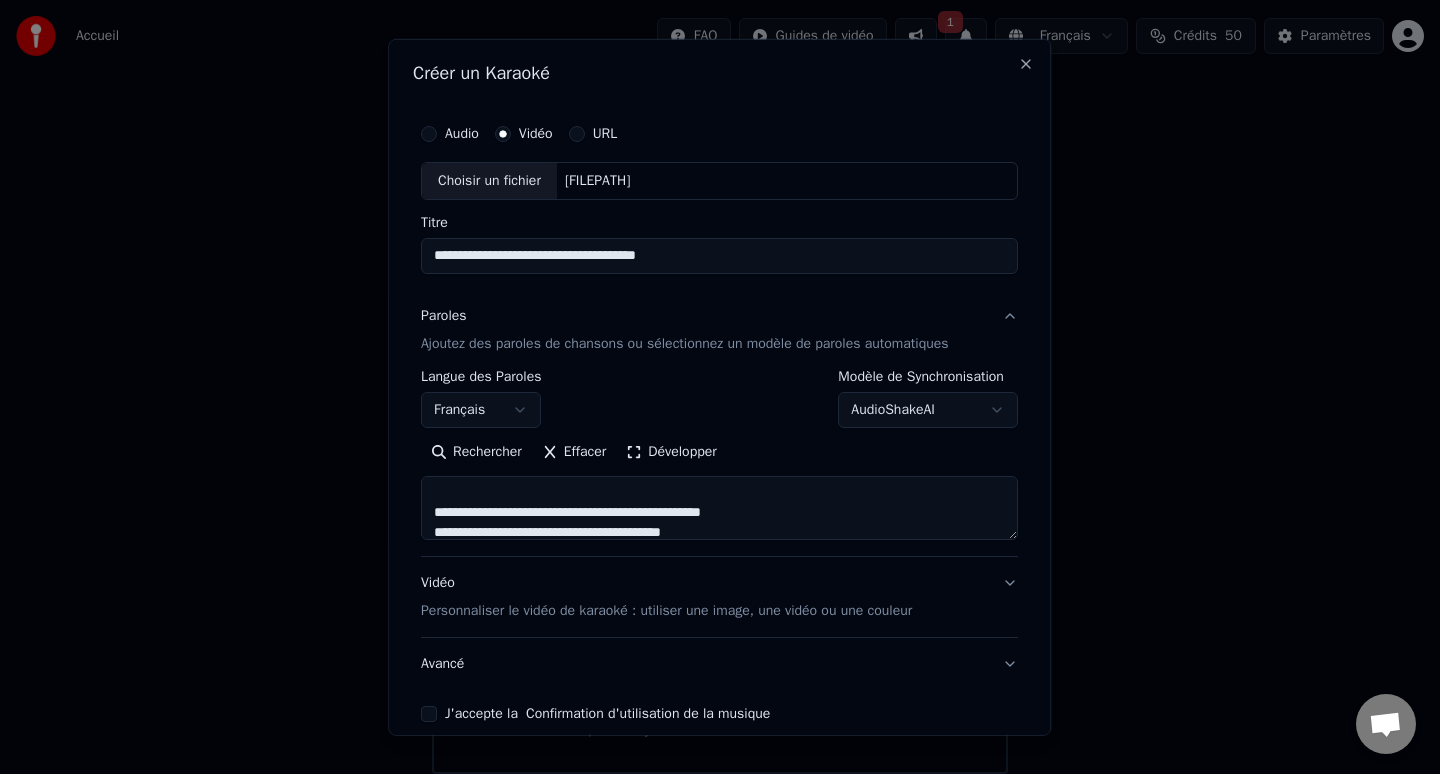 drag, startPoint x: 454, startPoint y: 509, endPoint x: 419, endPoint y: 509, distance: 35 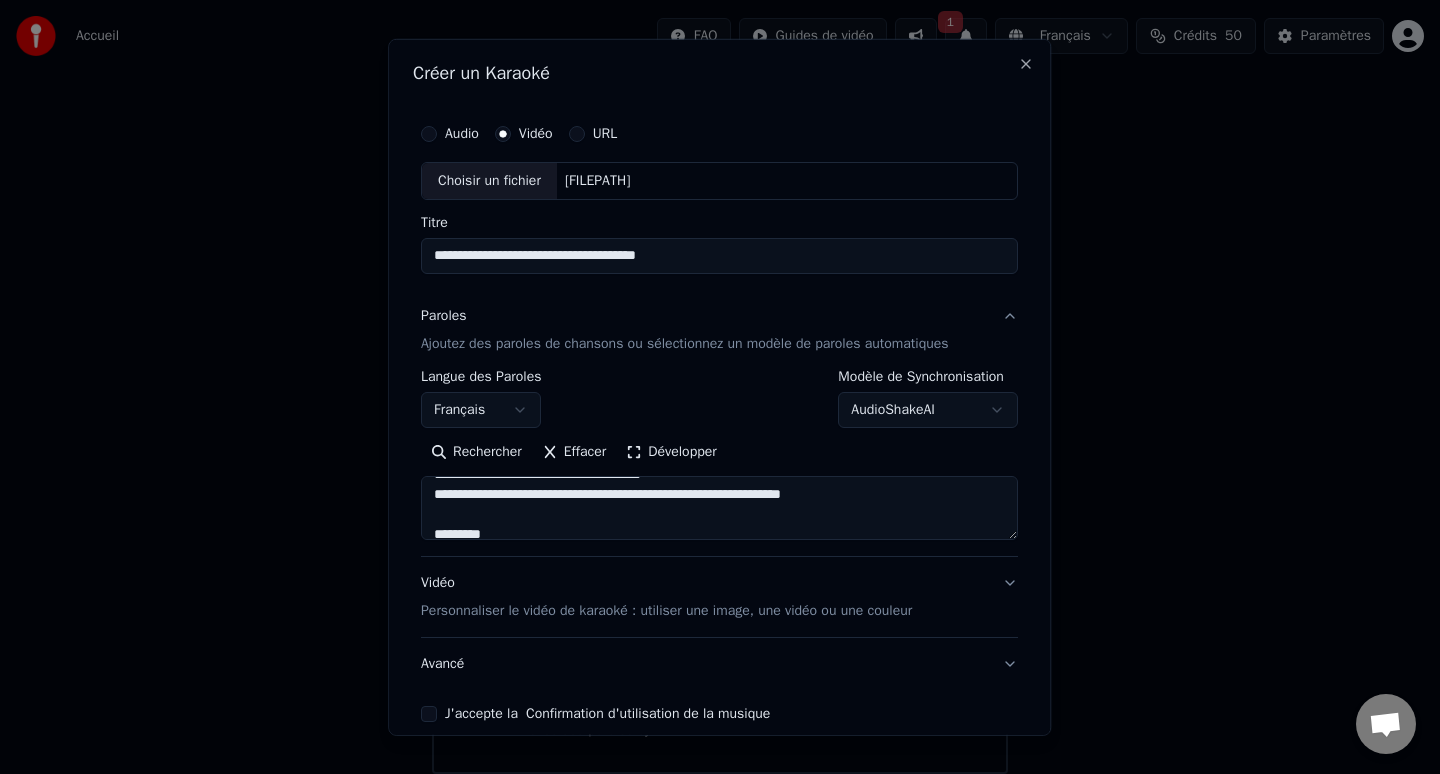 scroll, scrollTop: 919, scrollLeft: 0, axis: vertical 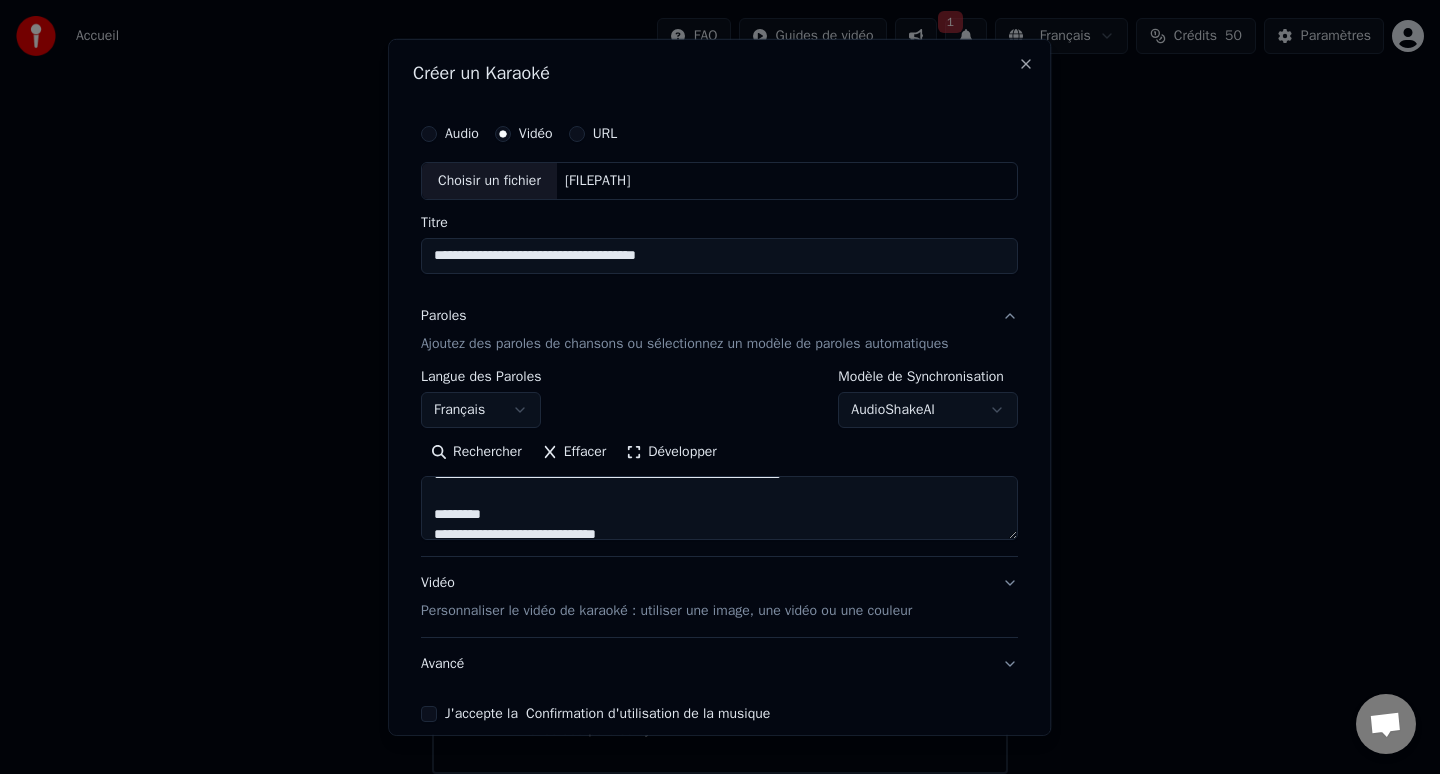 drag, startPoint x: 508, startPoint y: 508, endPoint x: 408, endPoint y: 508, distance: 100 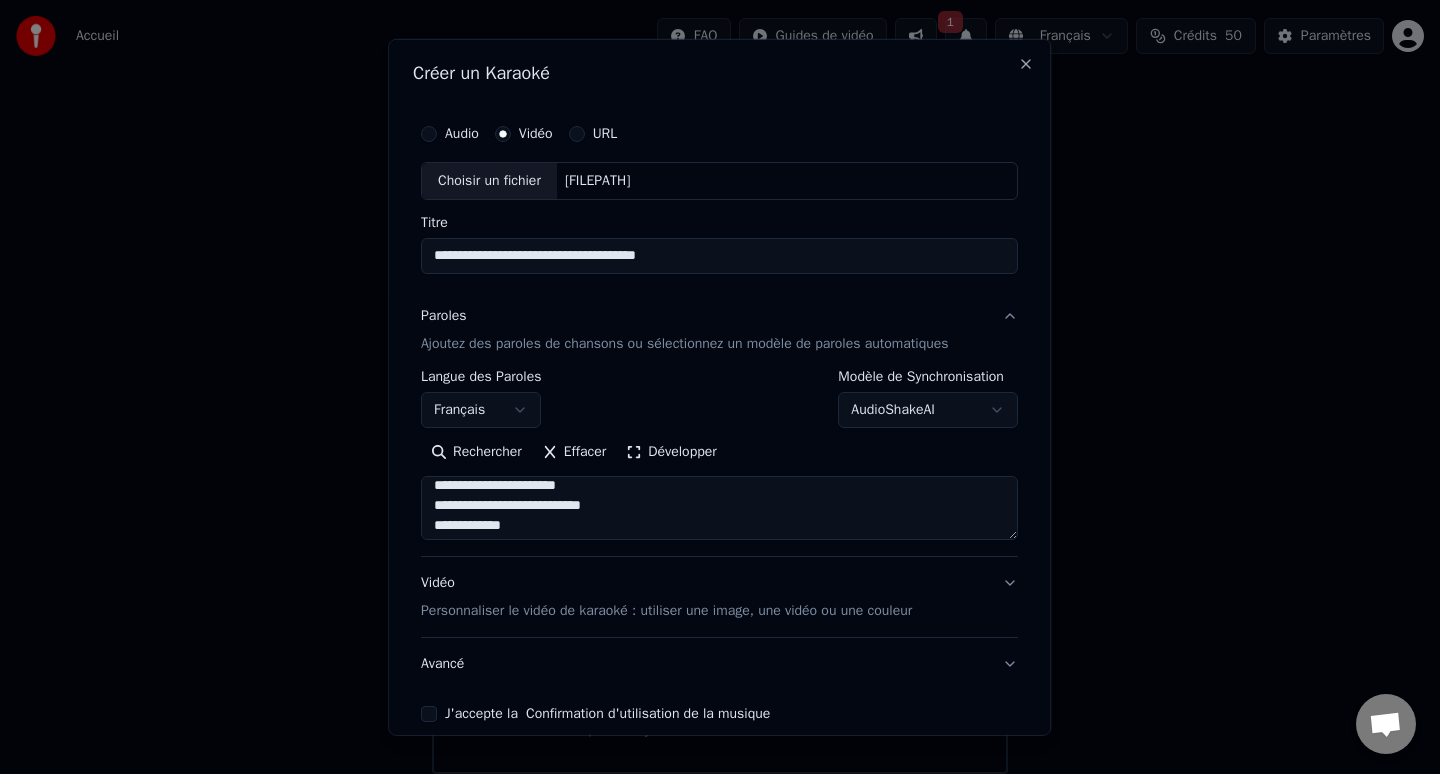 scroll, scrollTop: 1031, scrollLeft: 0, axis: vertical 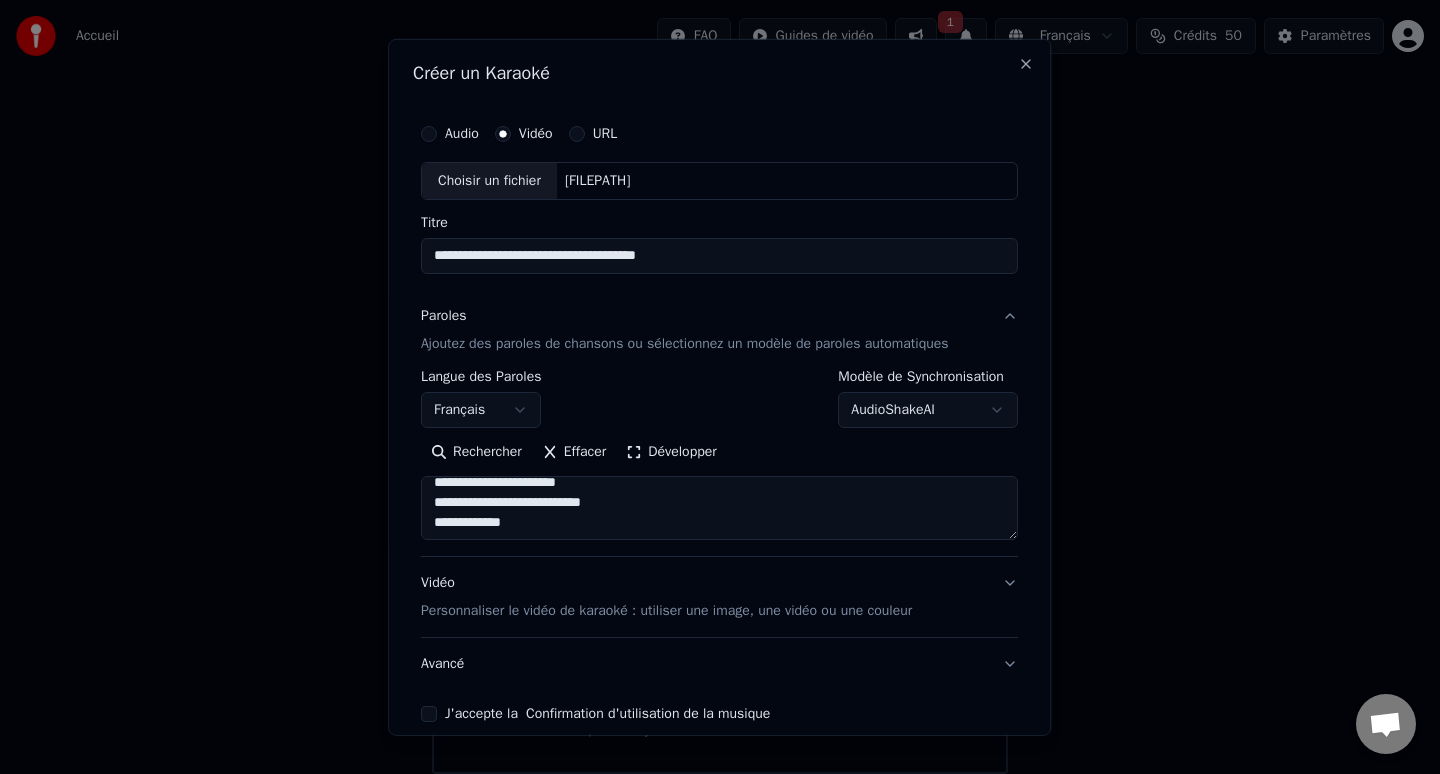 drag, startPoint x: 575, startPoint y: 517, endPoint x: 430, endPoint y: 504, distance: 145.58159 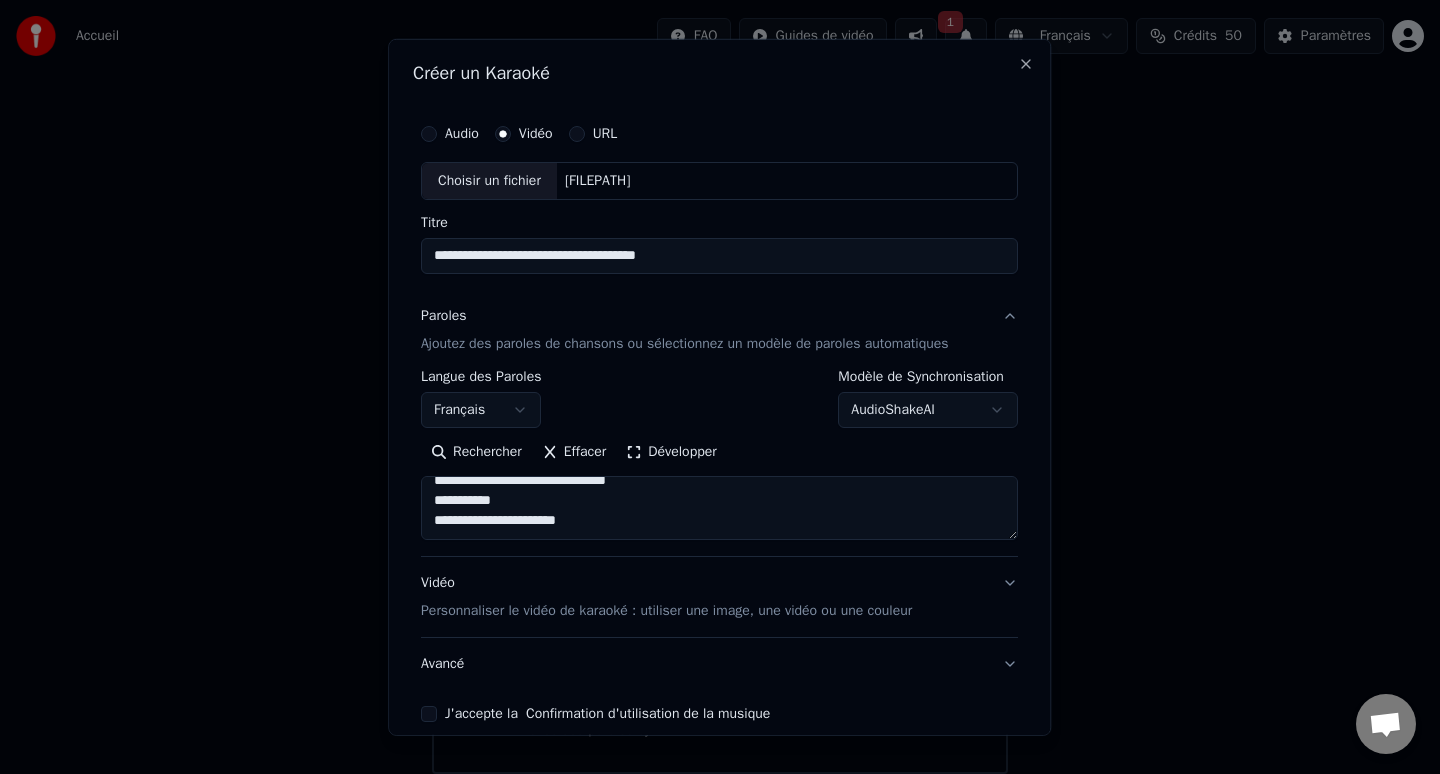 scroll, scrollTop: 993, scrollLeft: 0, axis: vertical 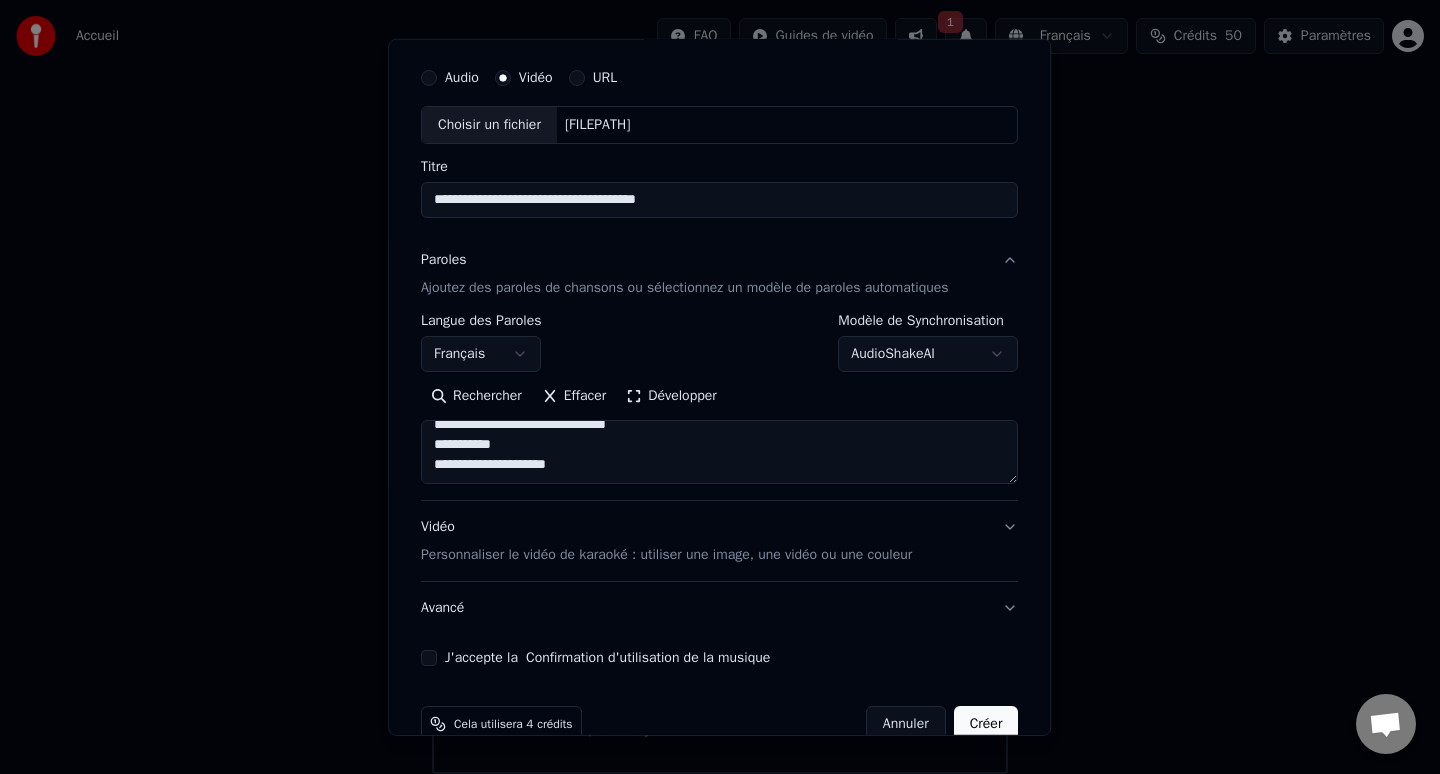 type on "**********" 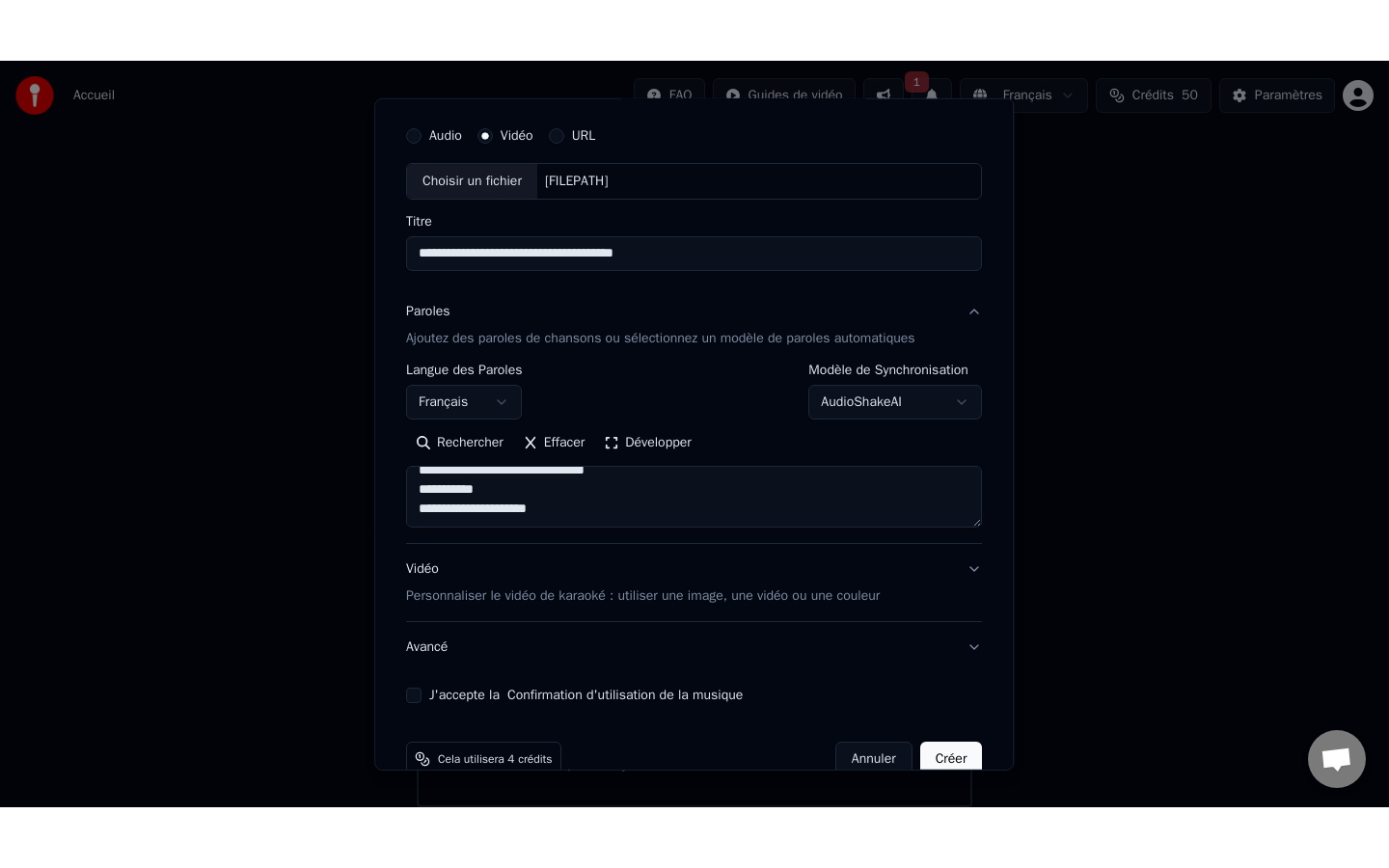 scroll, scrollTop: 0, scrollLeft: 0, axis: both 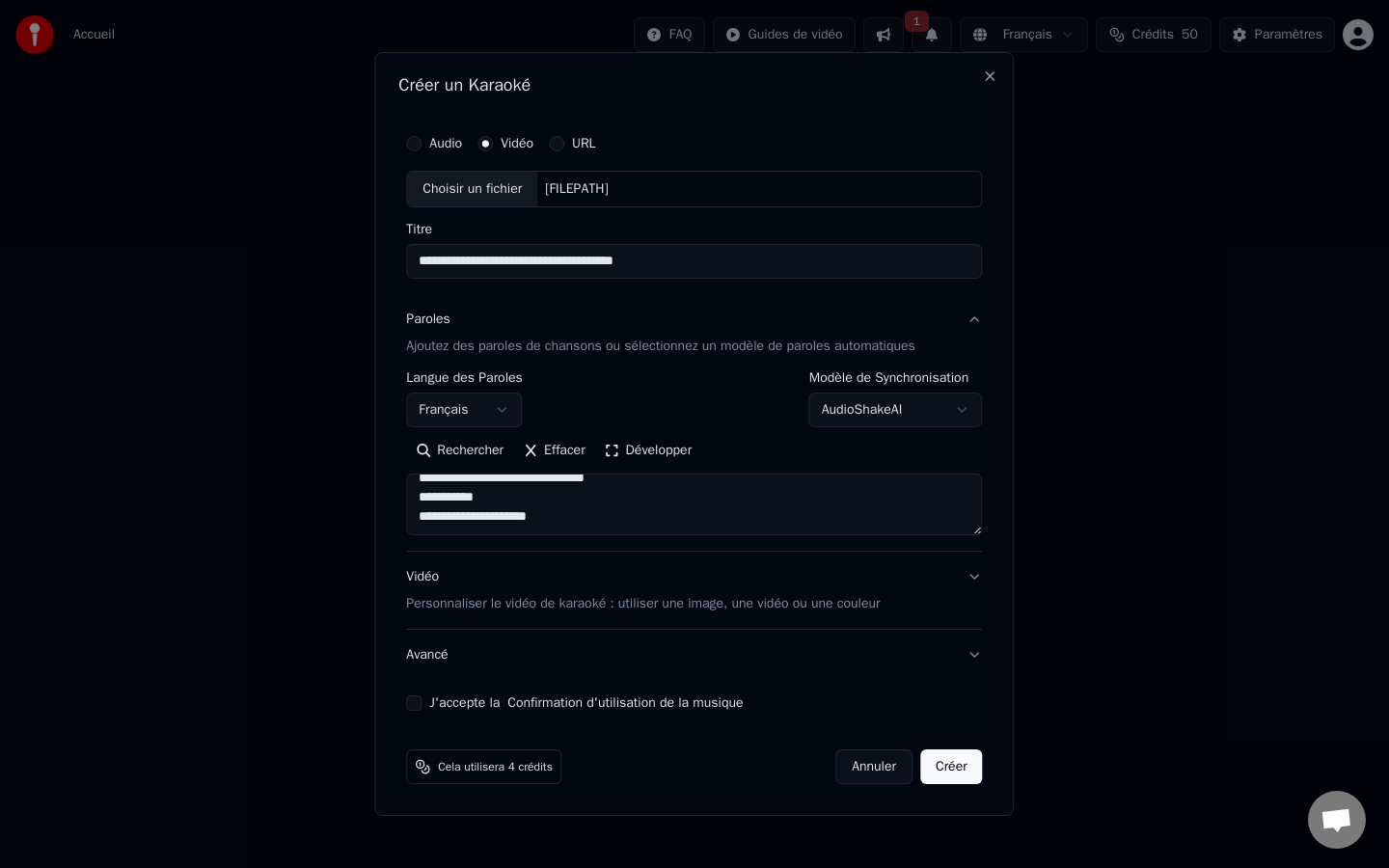 click on "Personnaliser le vidéo de karaoké : utiliser une image, une vidéo ou une couleur" at bounding box center [642, 604] 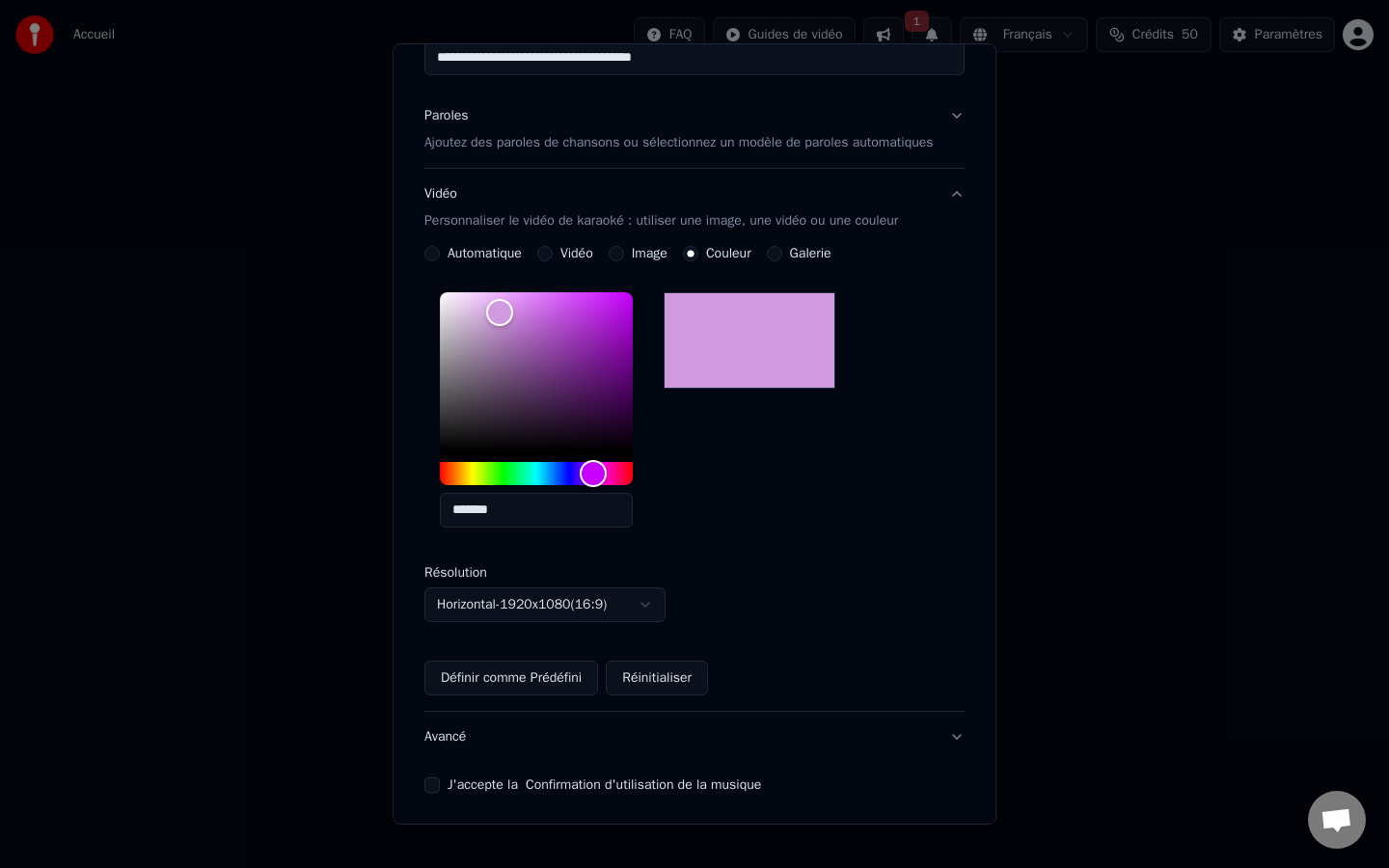 scroll, scrollTop: 193, scrollLeft: 0, axis: vertical 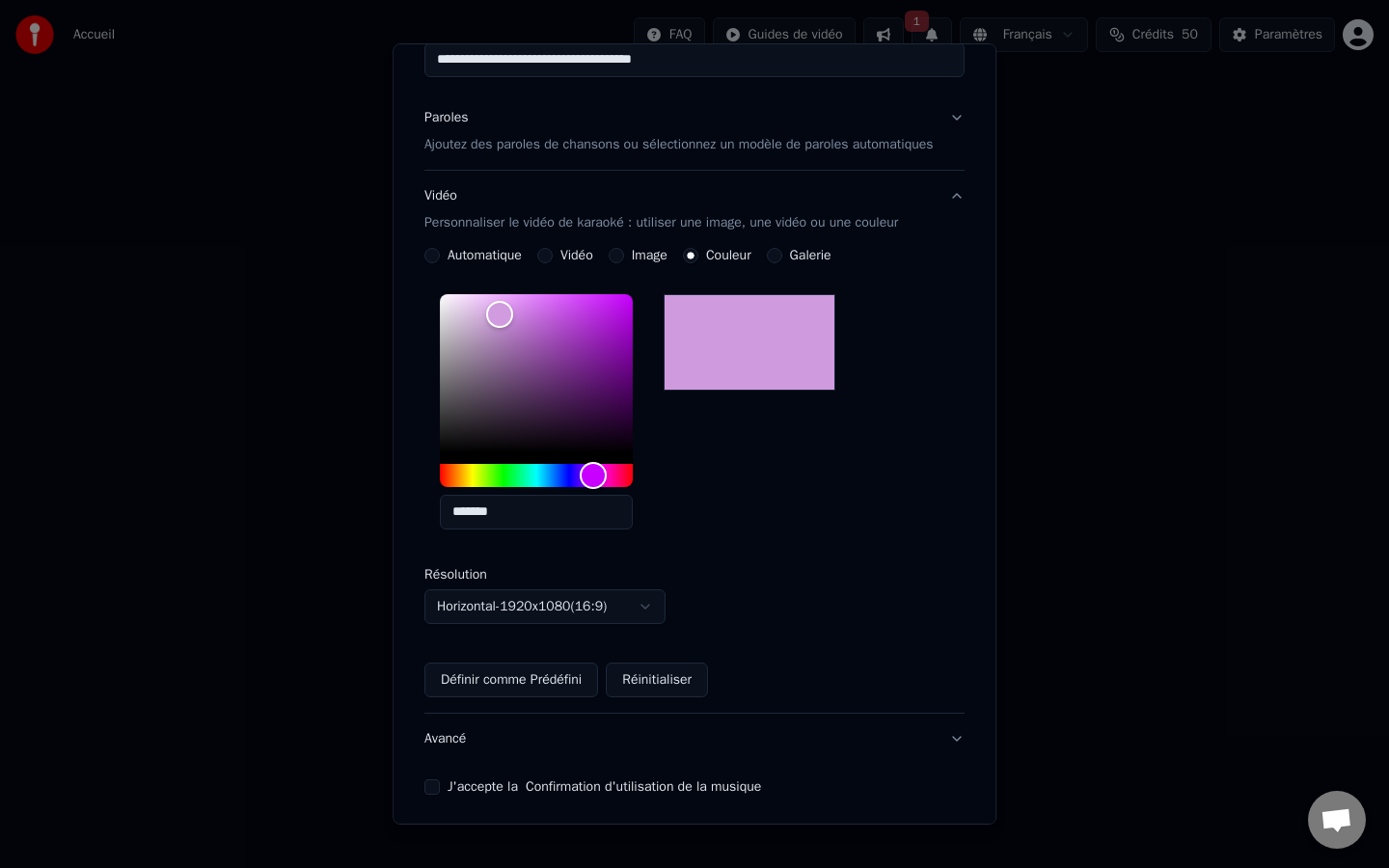 click on "*******" at bounding box center [694, 416] 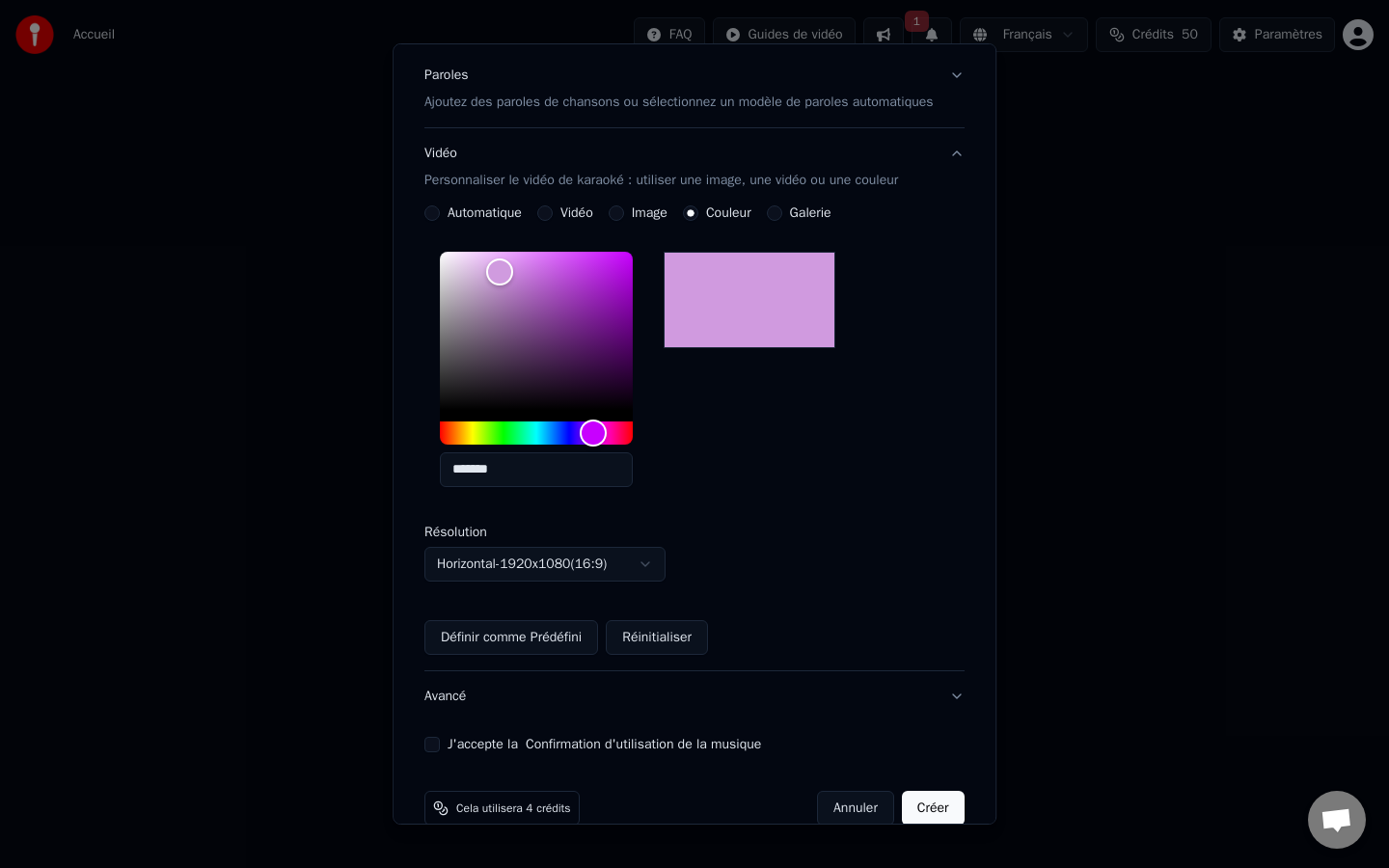 scroll, scrollTop: 268, scrollLeft: 0, axis: vertical 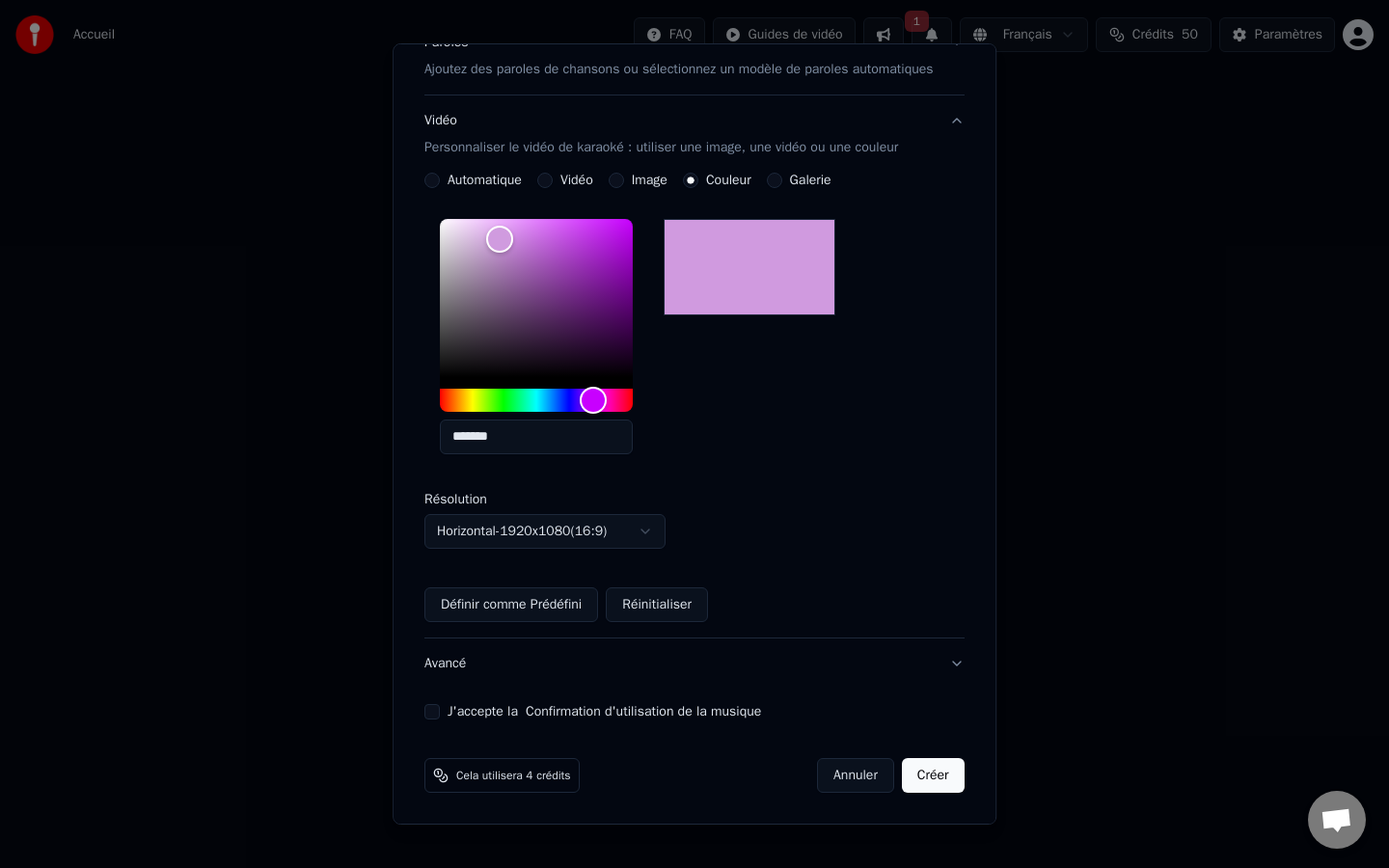 click on "Avancé" at bounding box center [694, 664] 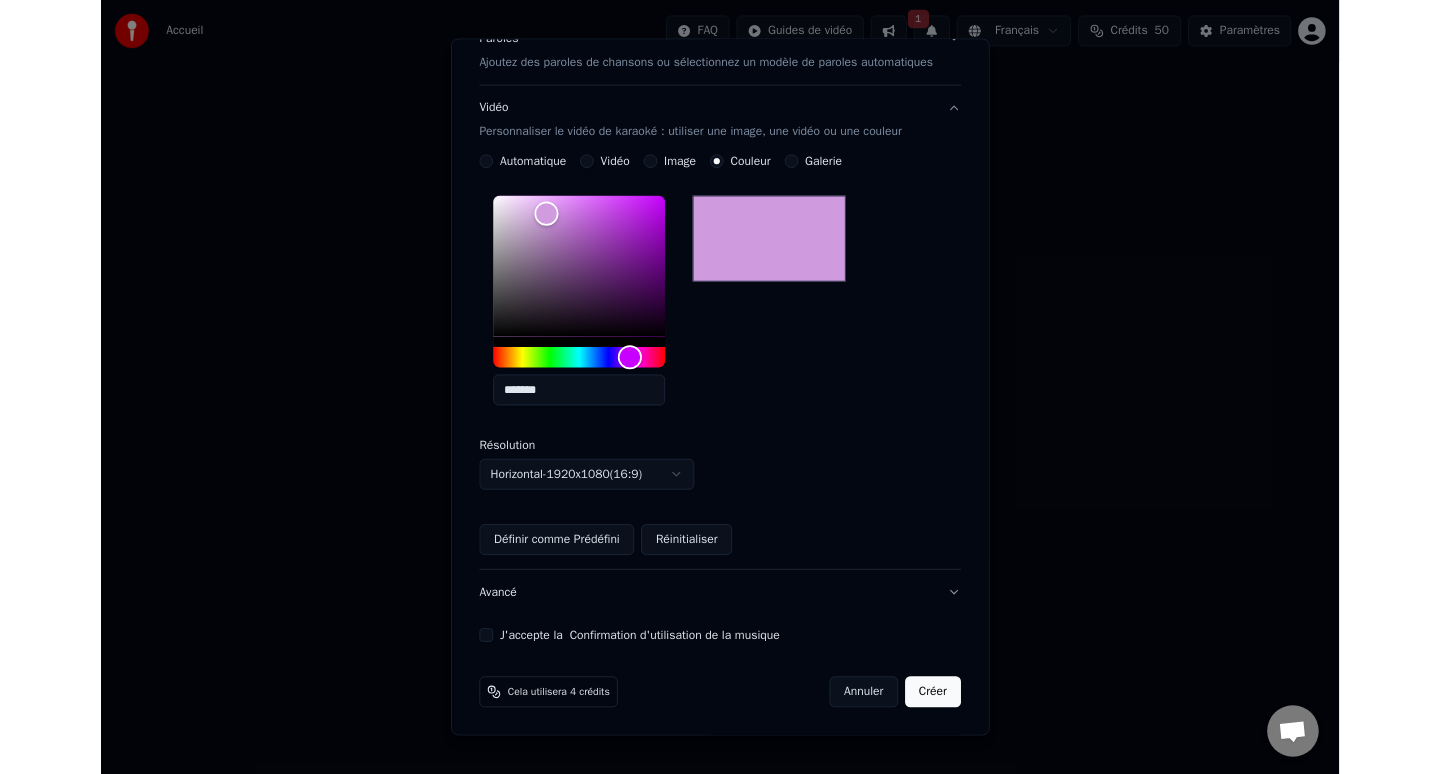 scroll, scrollTop: 0, scrollLeft: 0, axis: both 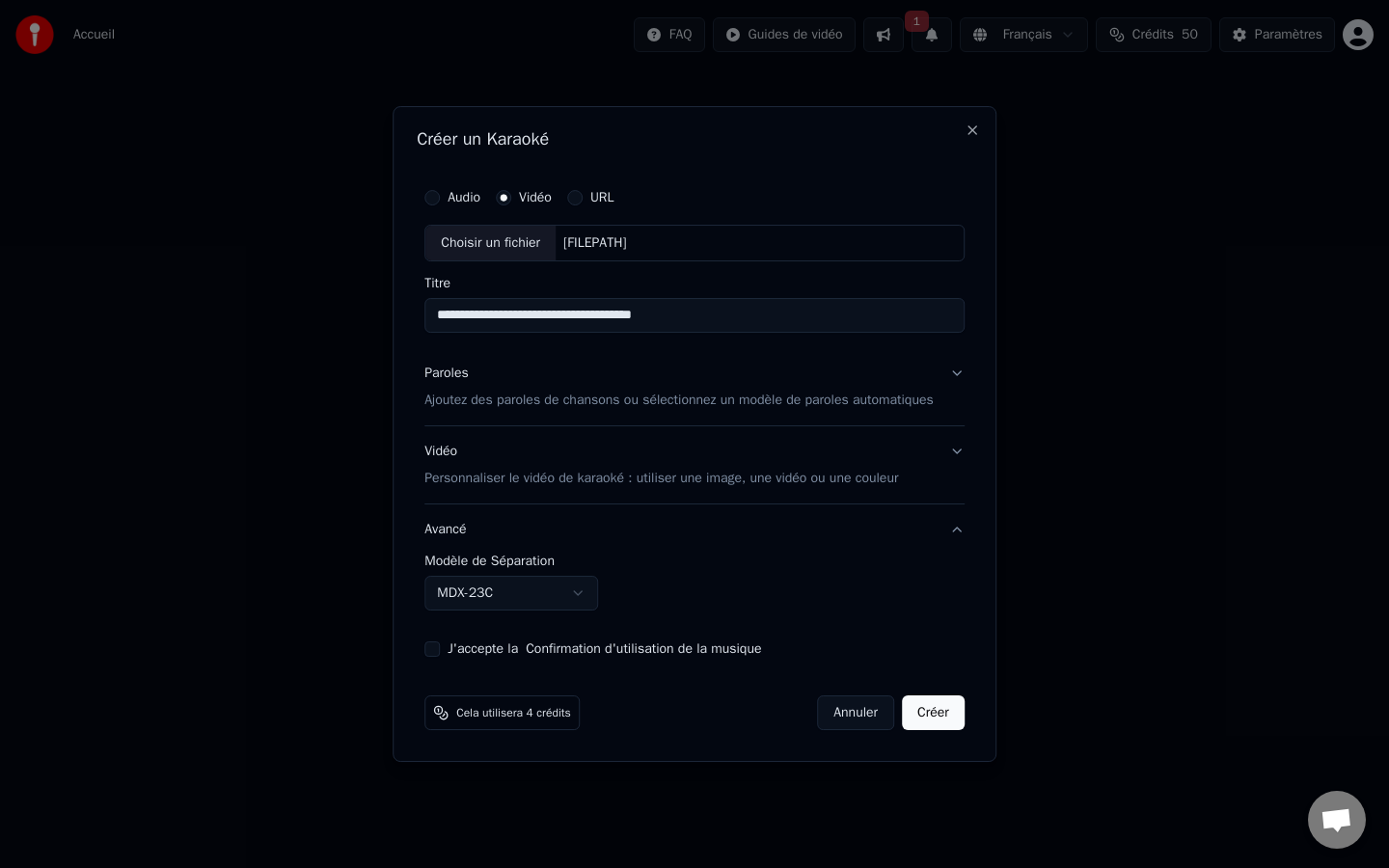 click on "Modèle de Séparation" at bounding box center [694, 561] 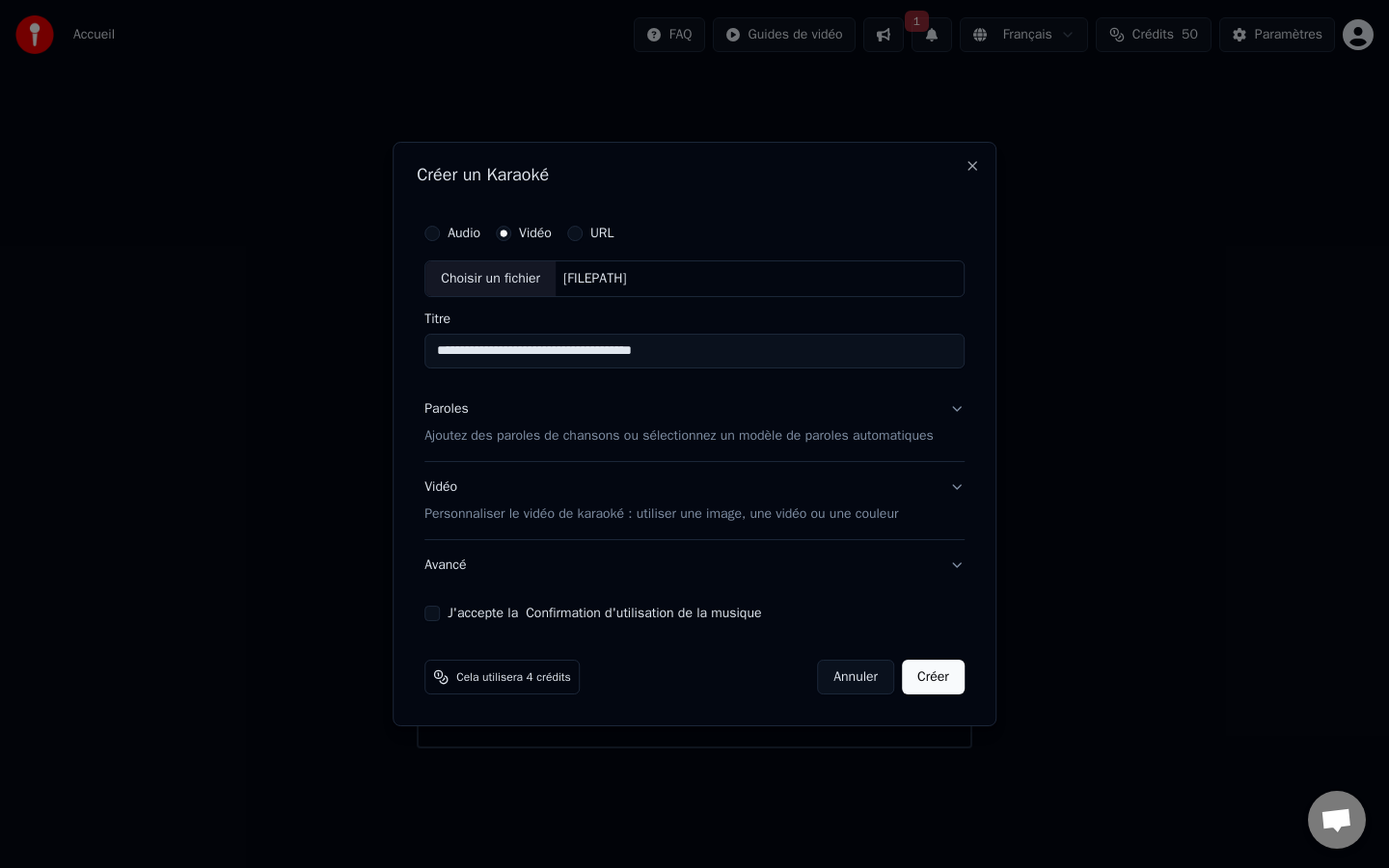 click on "Avancé" at bounding box center (694, 565) 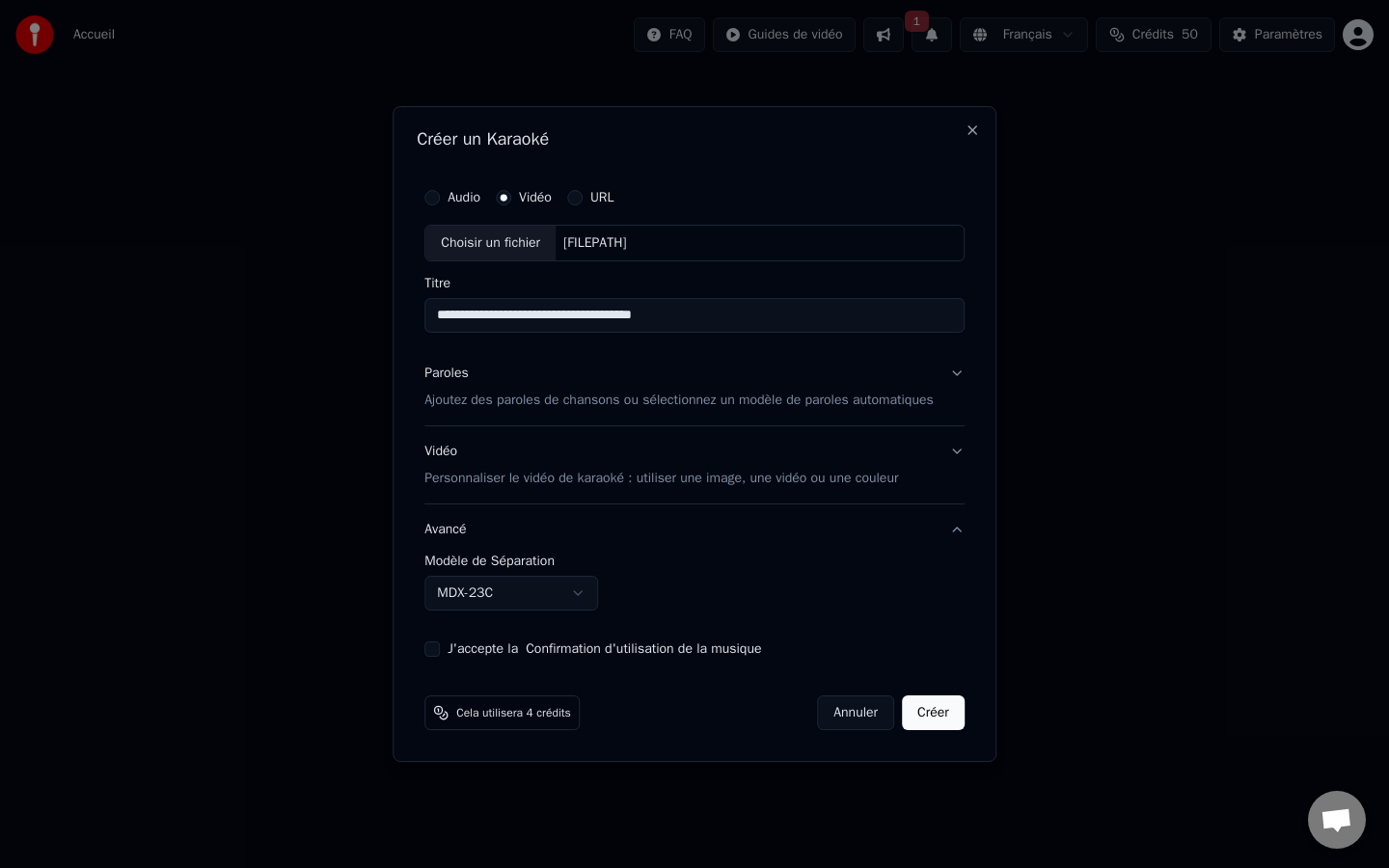 click on "Paroles Ajoutez des paroles de chansons ou sélectionnez un modèle de paroles automatiques" at bounding box center [679, 387] 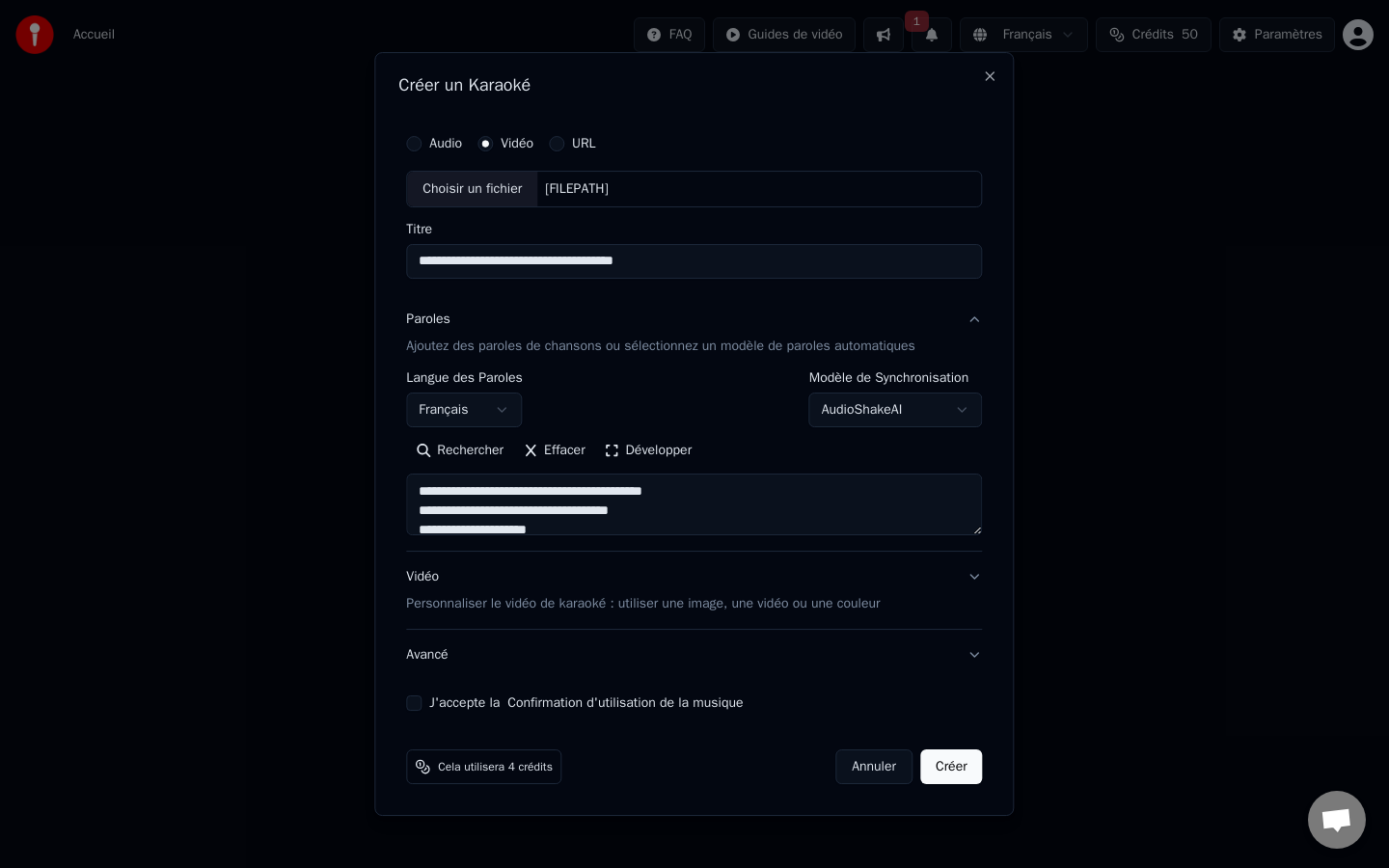 drag, startPoint x: 740, startPoint y: 258, endPoint x: 348, endPoint y: 257, distance: 392.00128 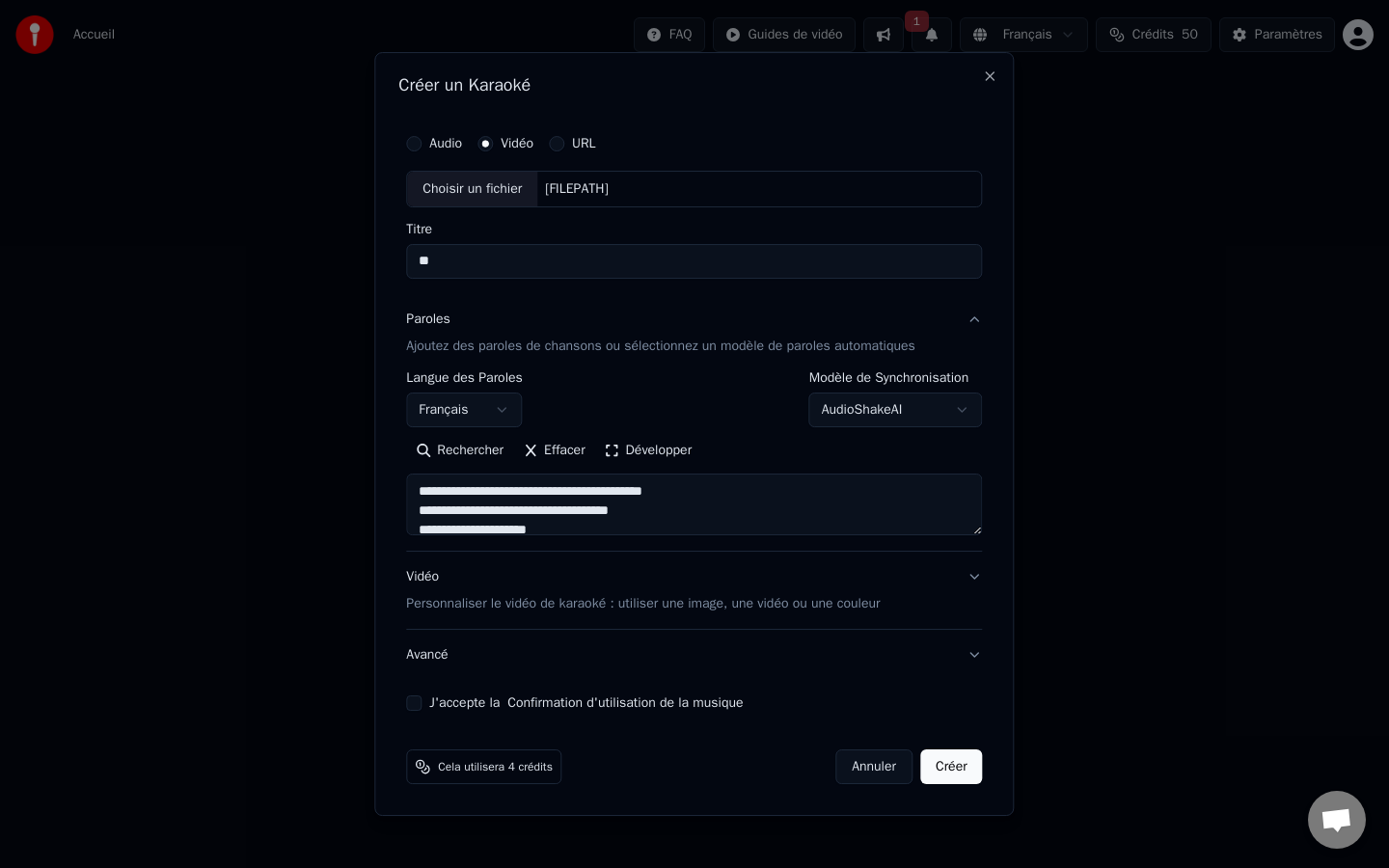 type on "*" 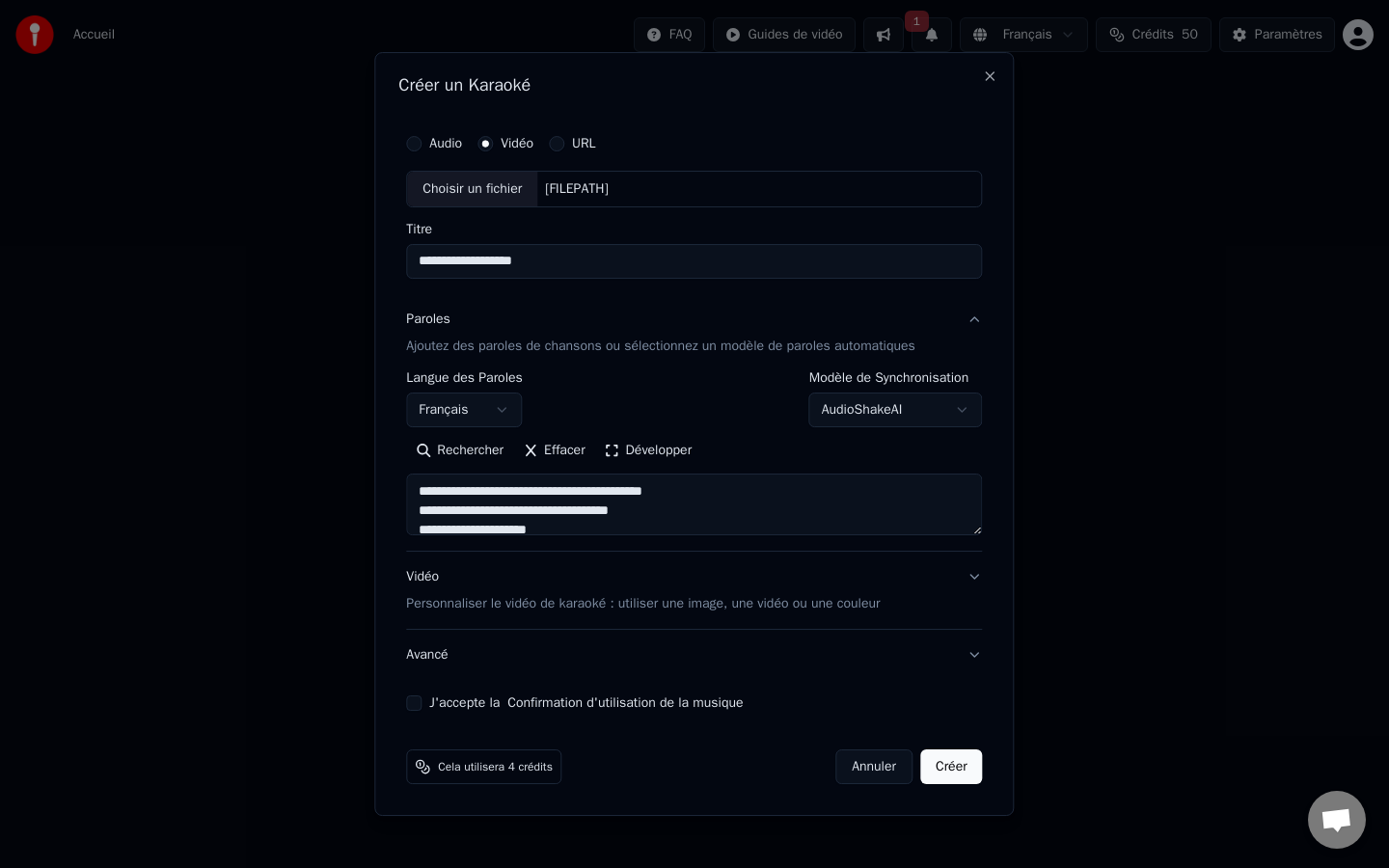 click on "**********" at bounding box center (694, 261) 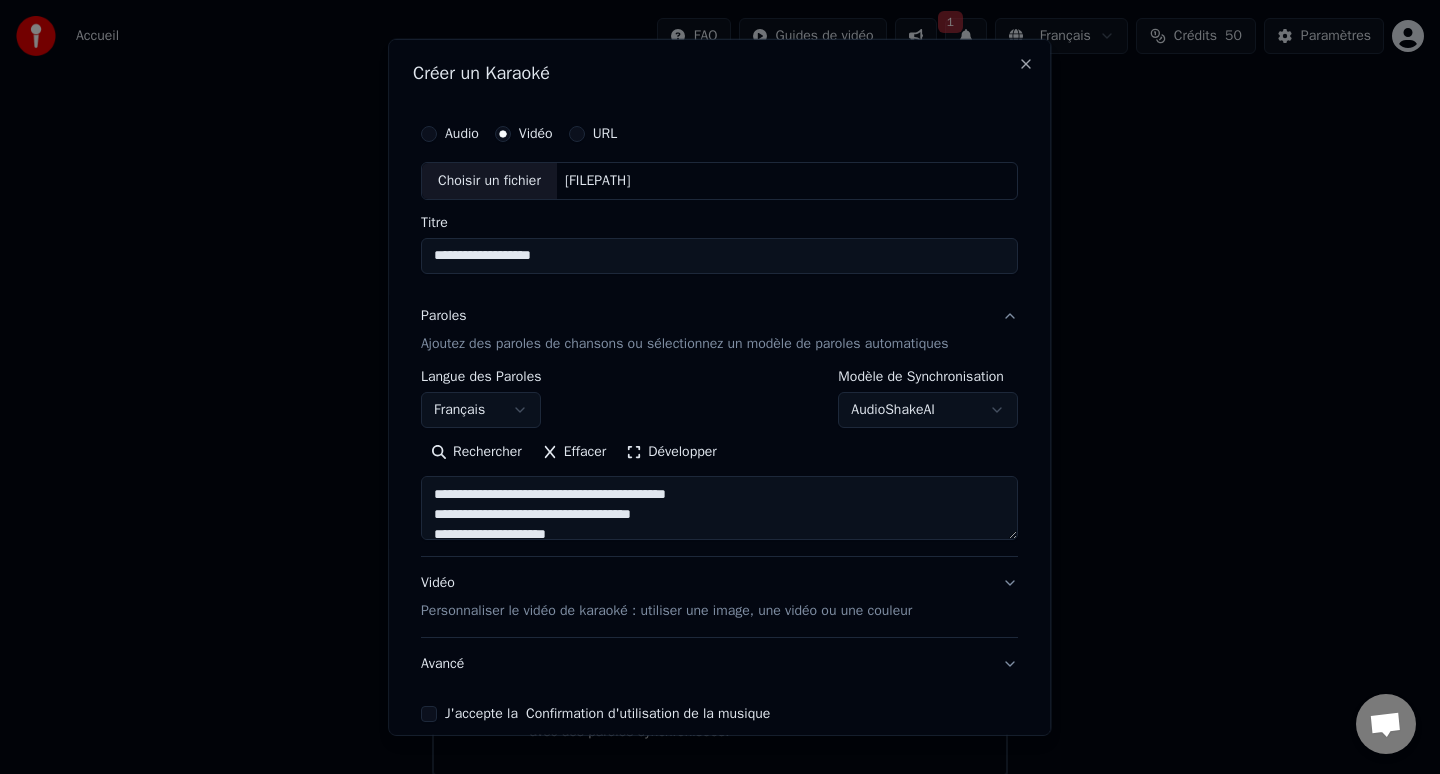 drag, startPoint x: 586, startPoint y: 245, endPoint x: 613, endPoint y: 239, distance: 27.658634 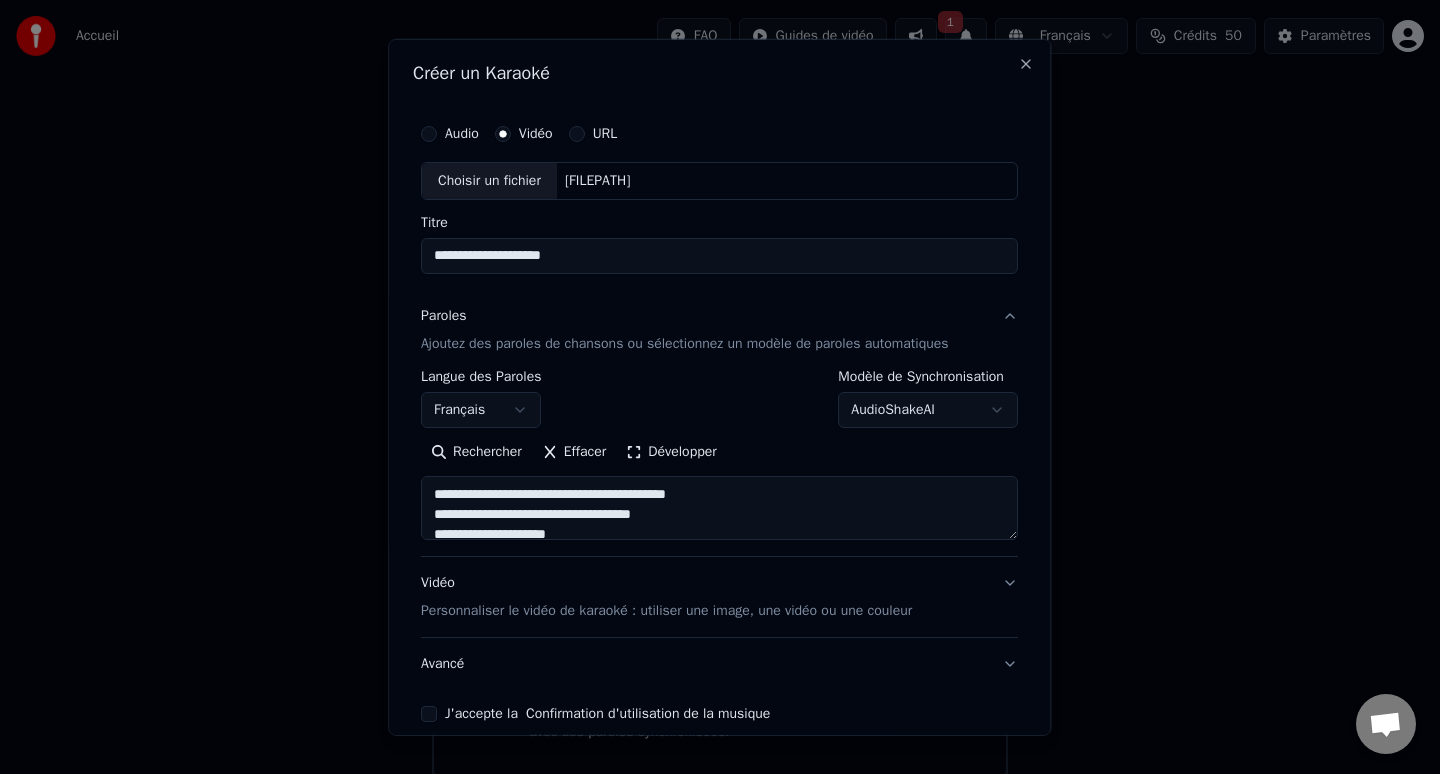 type on "**********" 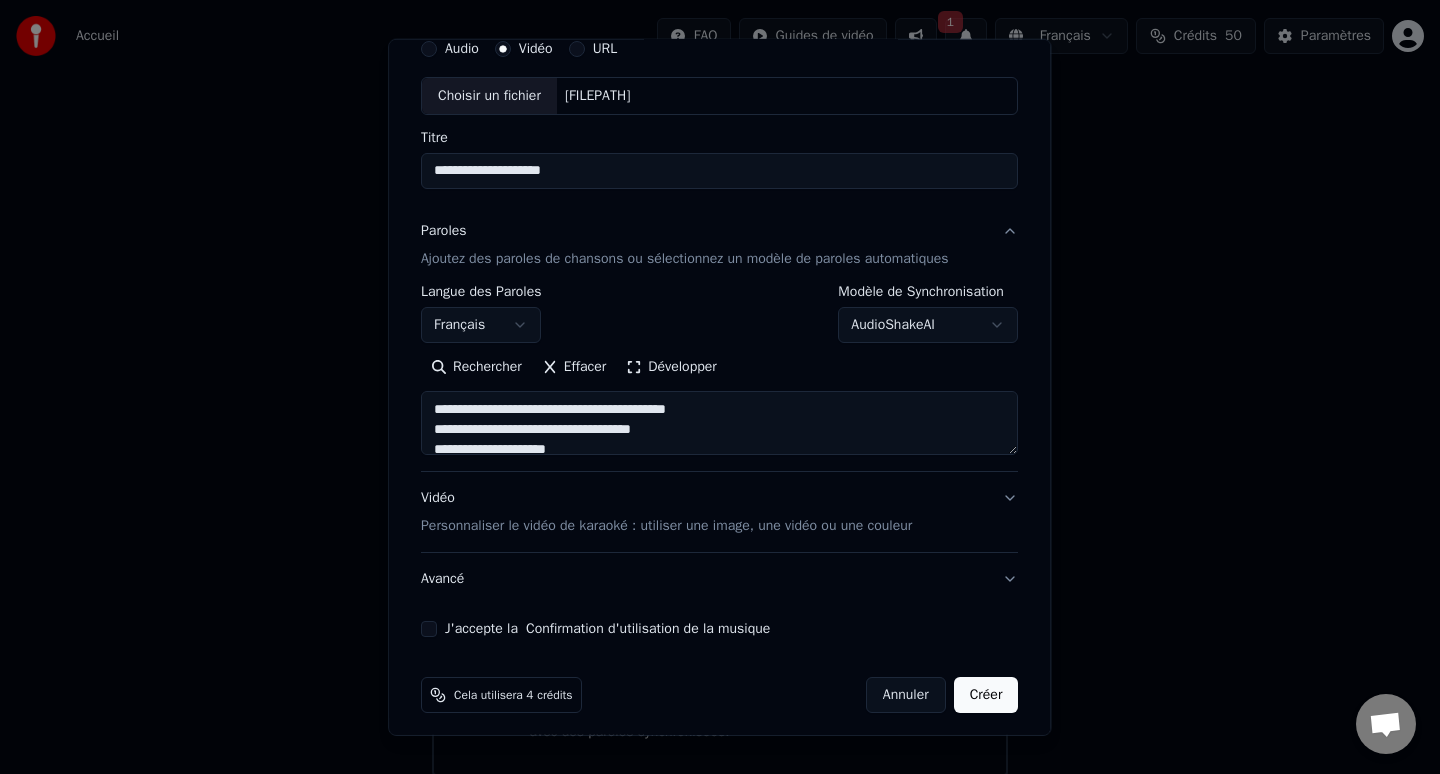 scroll, scrollTop: 95, scrollLeft: 0, axis: vertical 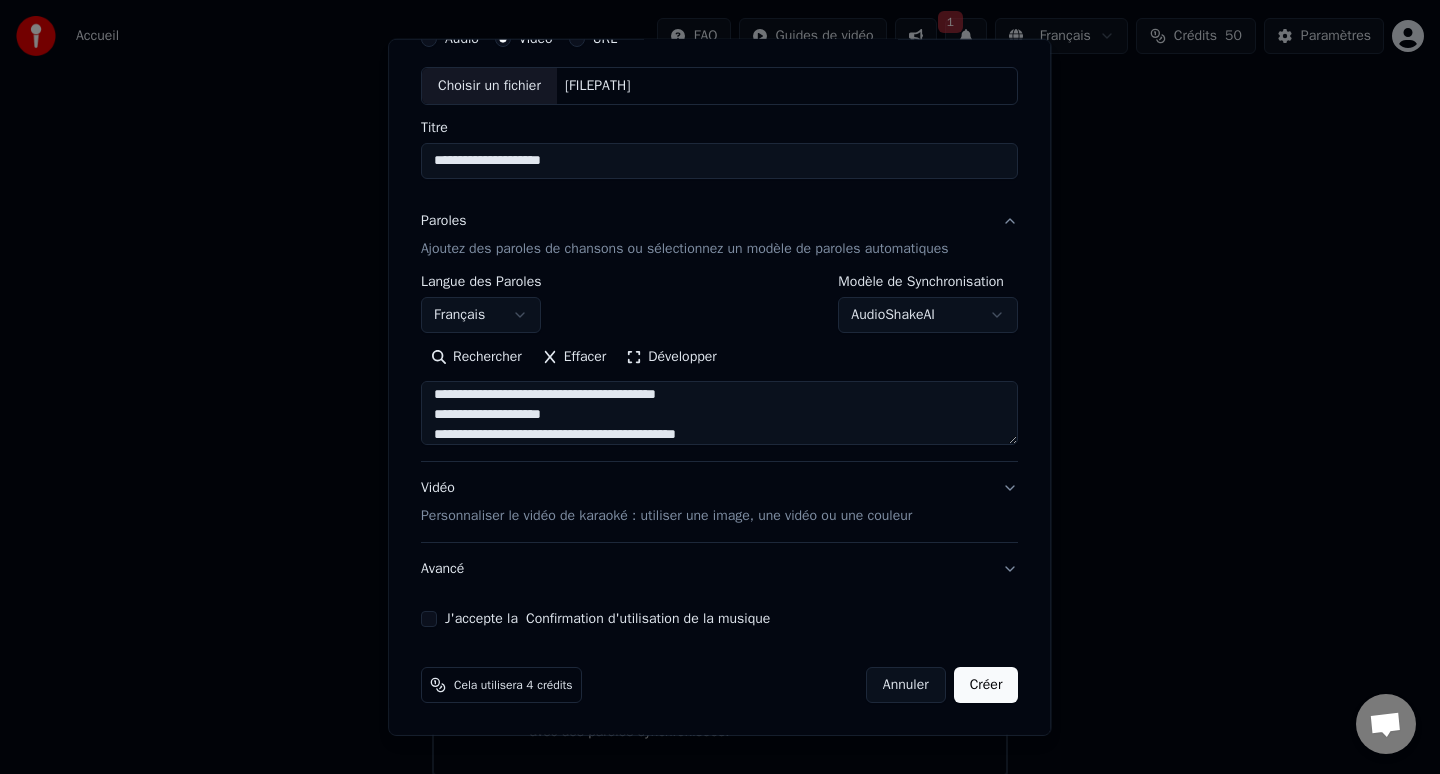 click at bounding box center [719, 413] 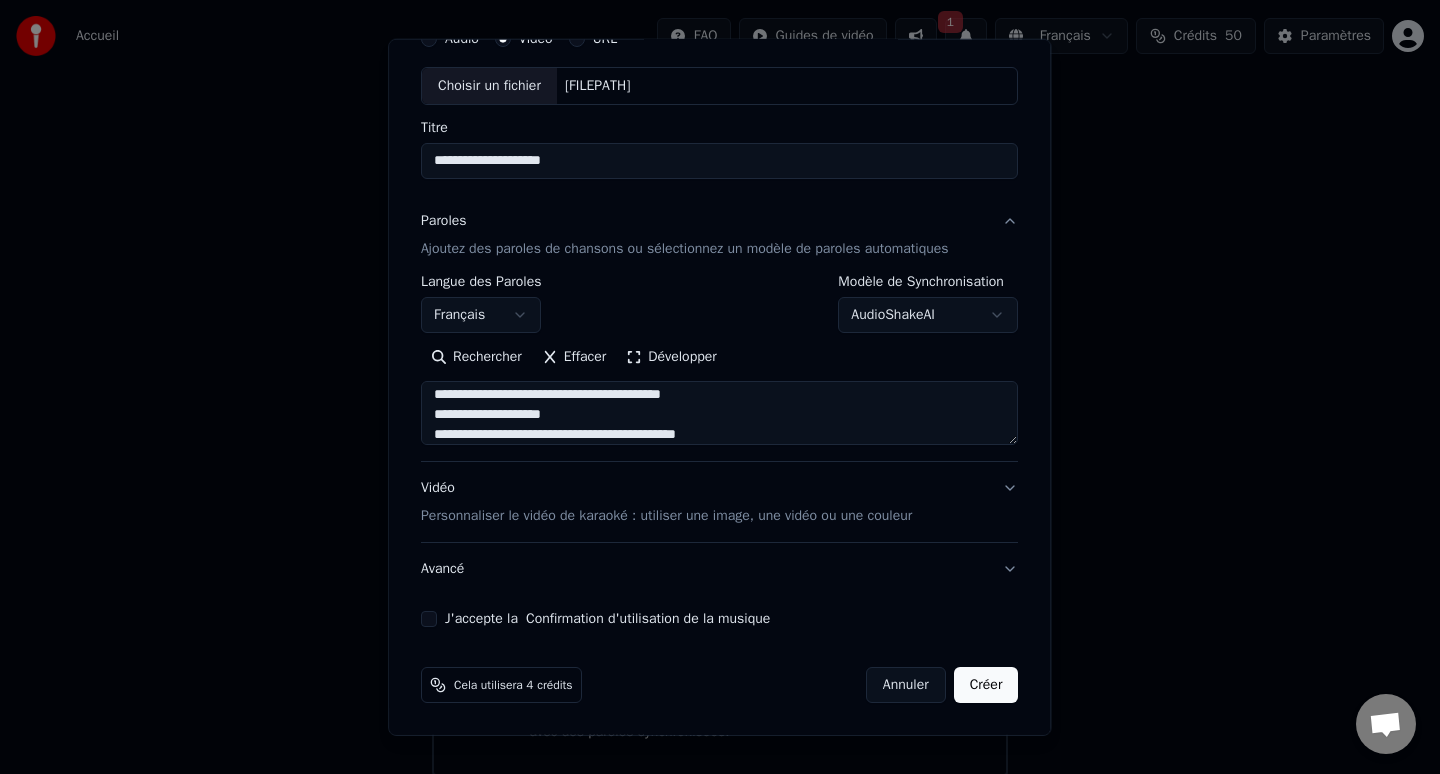 click at bounding box center [719, 413] 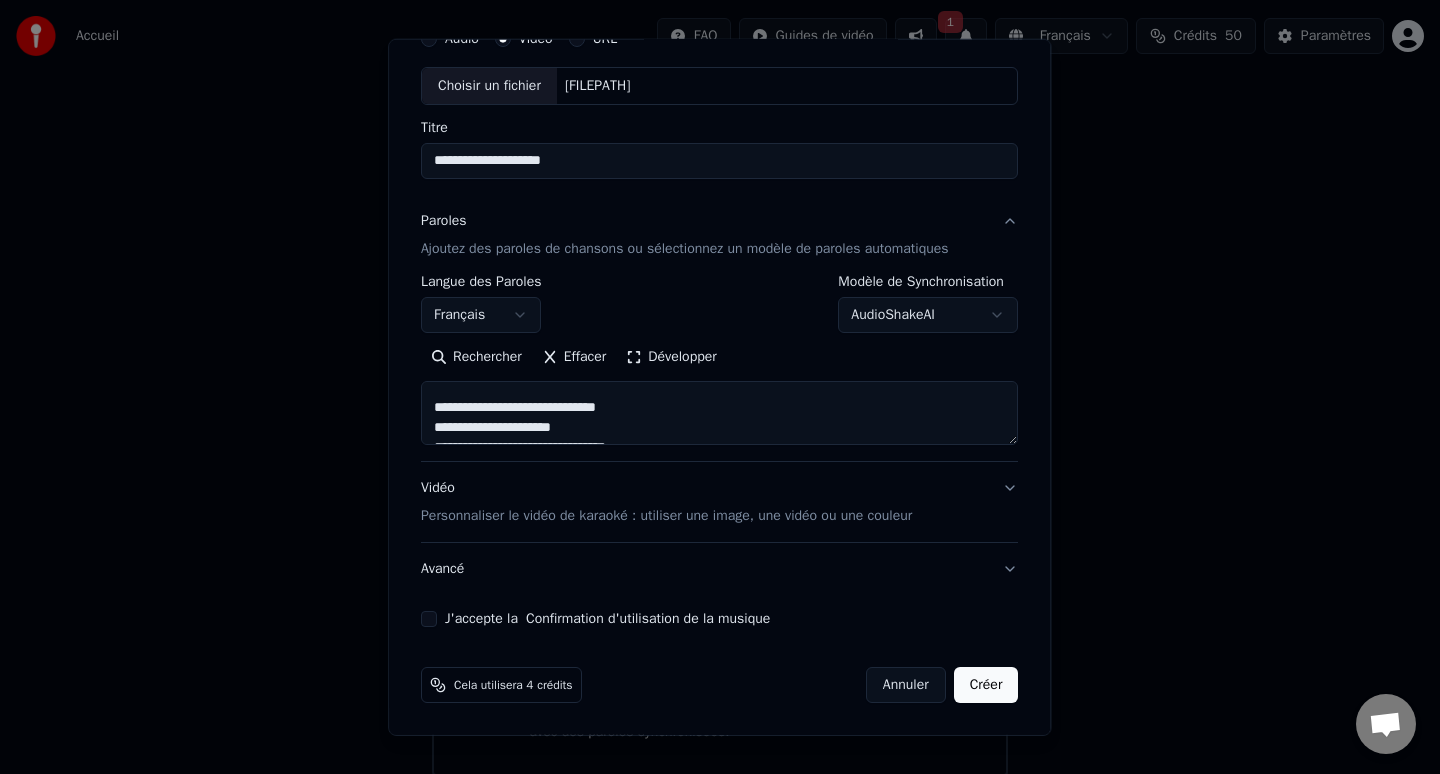 scroll, scrollTop: 993, scrollLeft: 0, axis: vertical 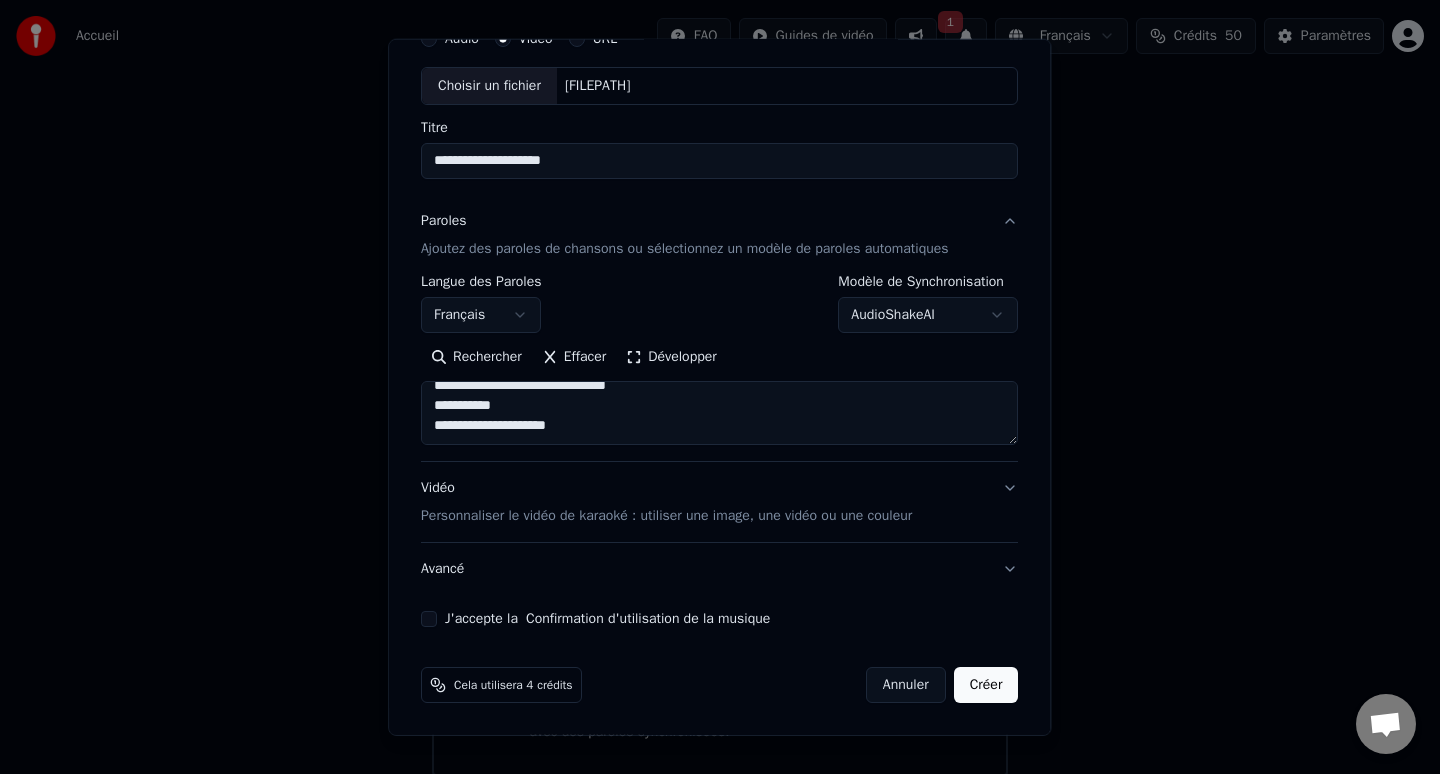 type on "**********" 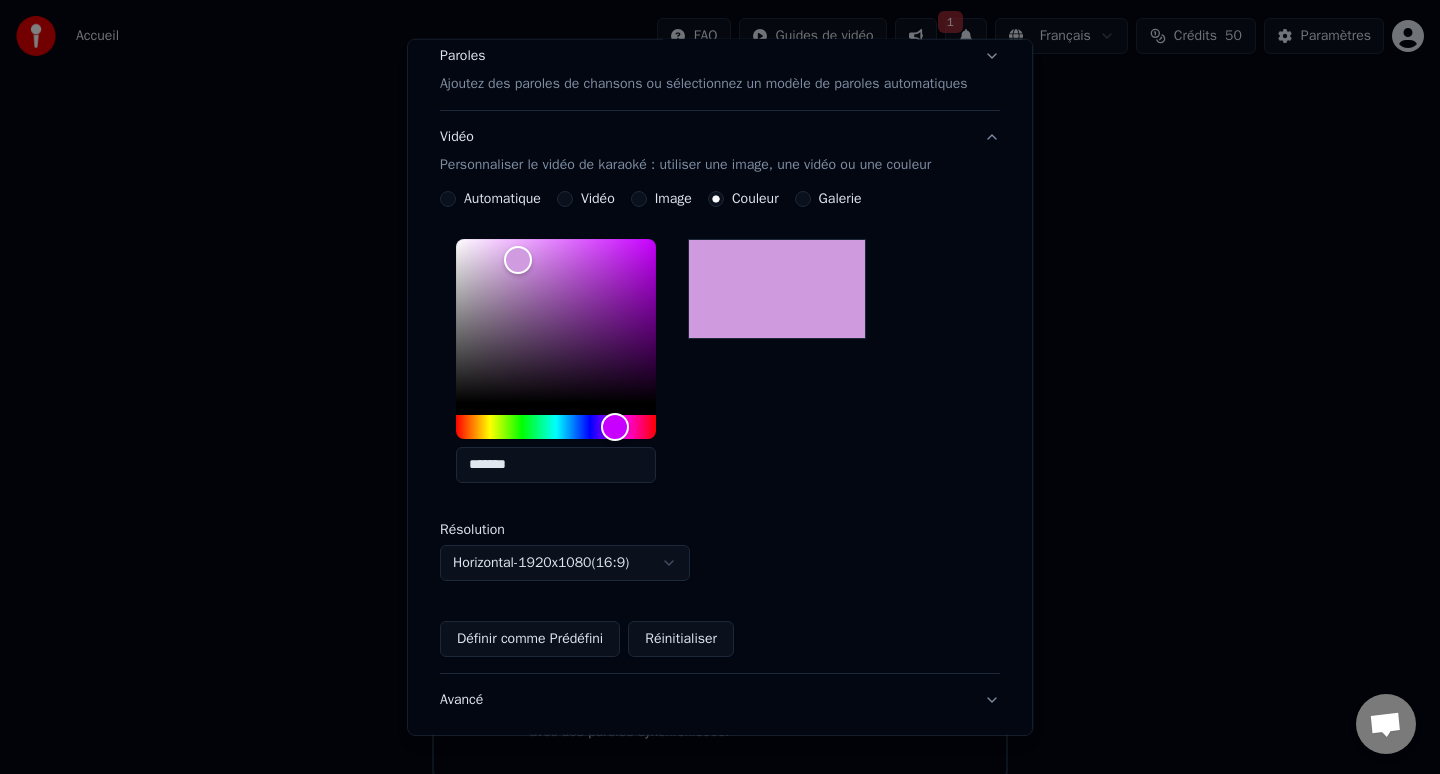 scroll, scrollTop: 279, scrollLeft: 0, axis: vertical 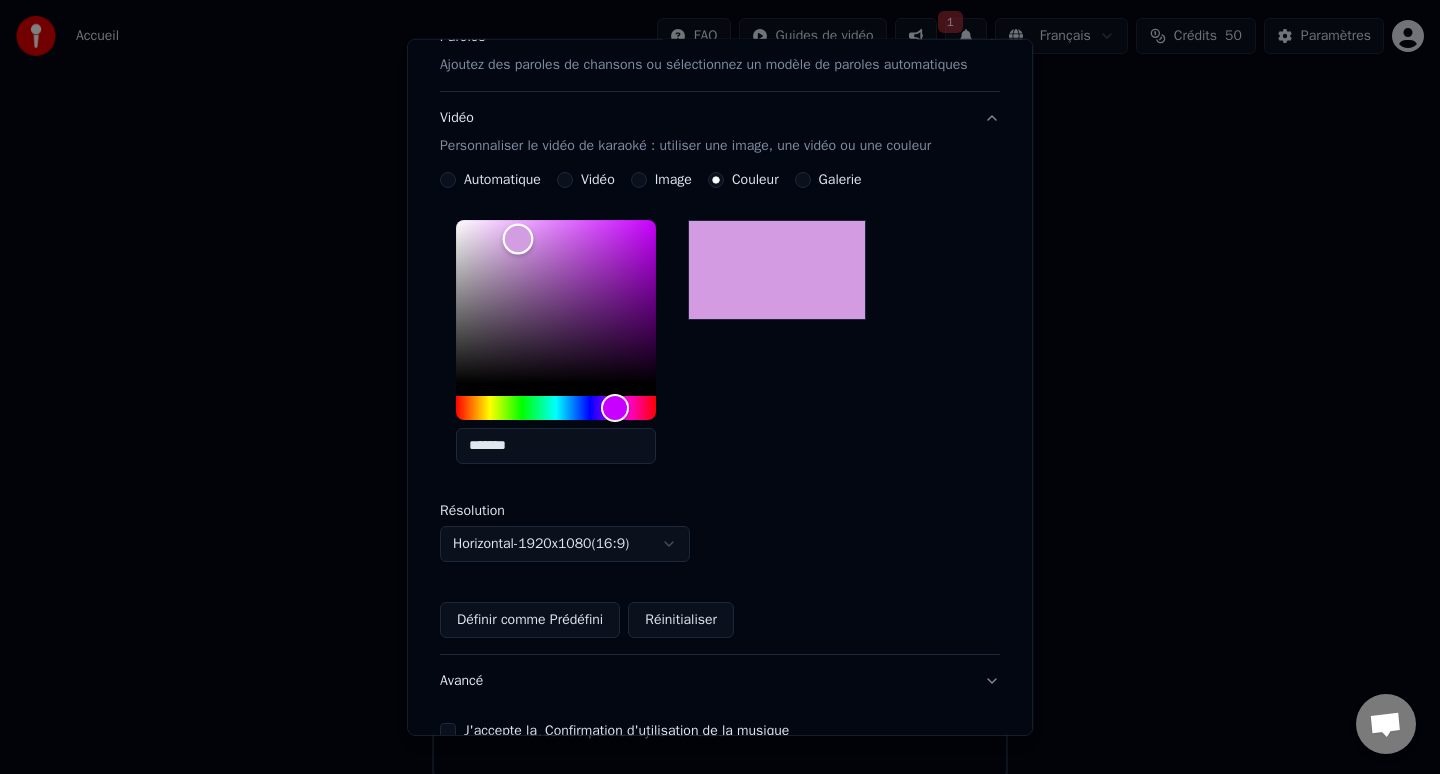 click at bounding box center [517, 238] 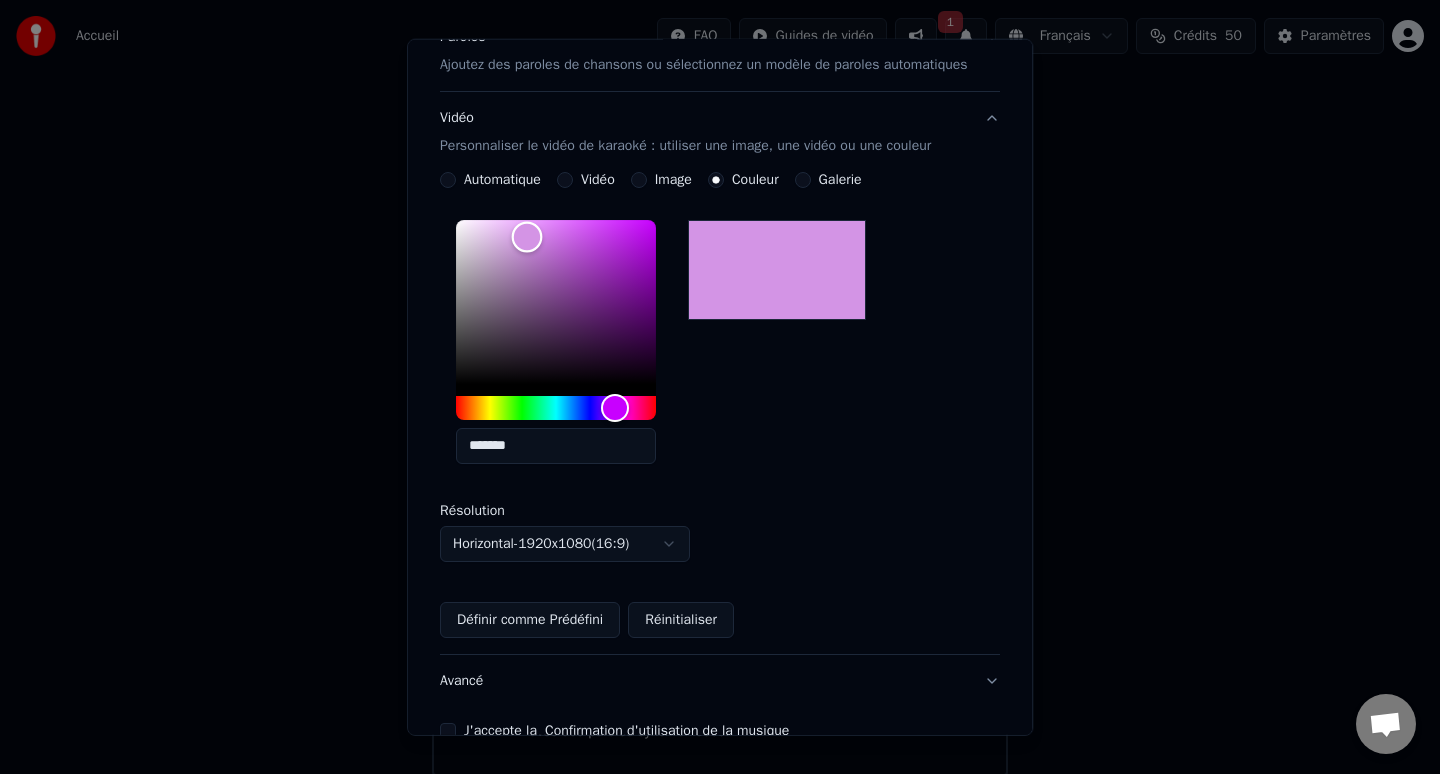 type on "*******" 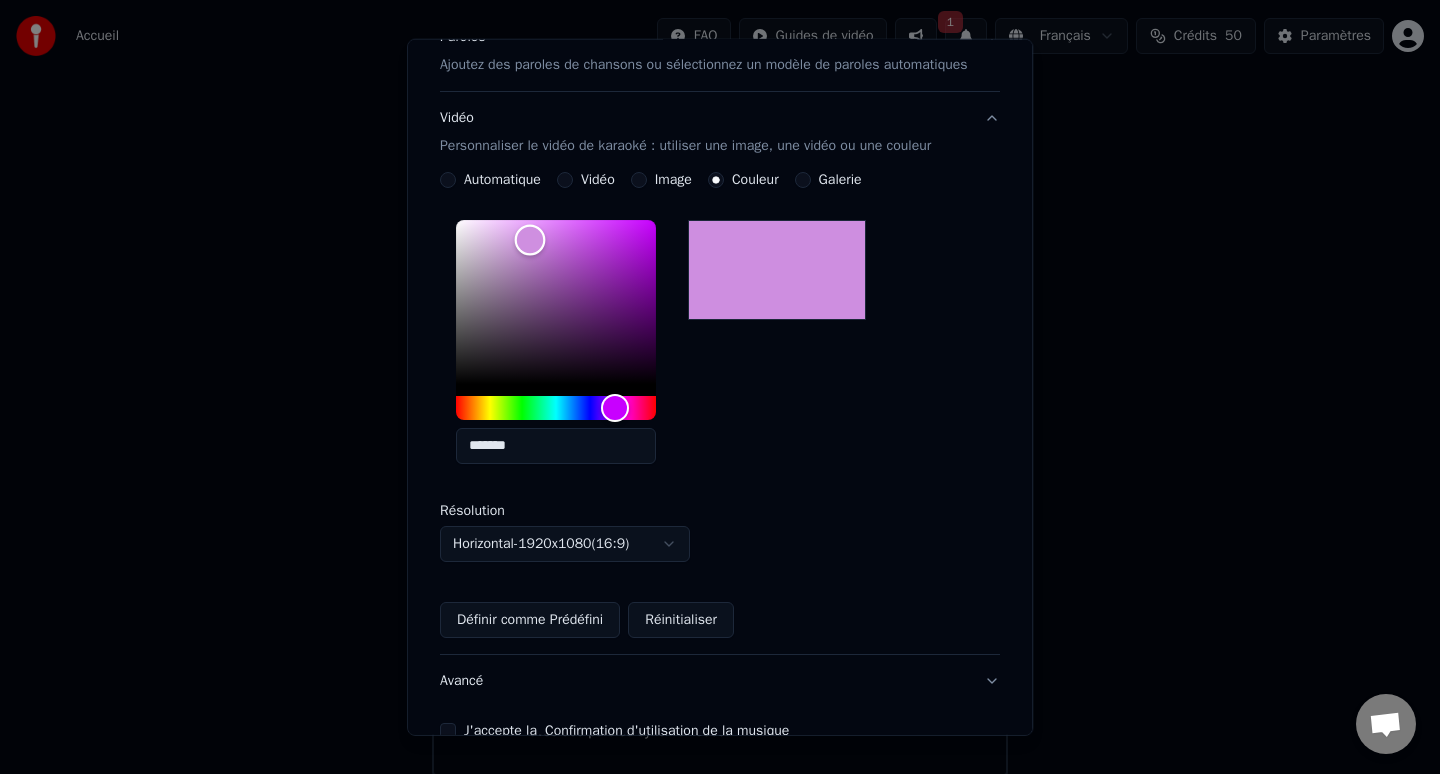 click at bounding box center (529, 239) 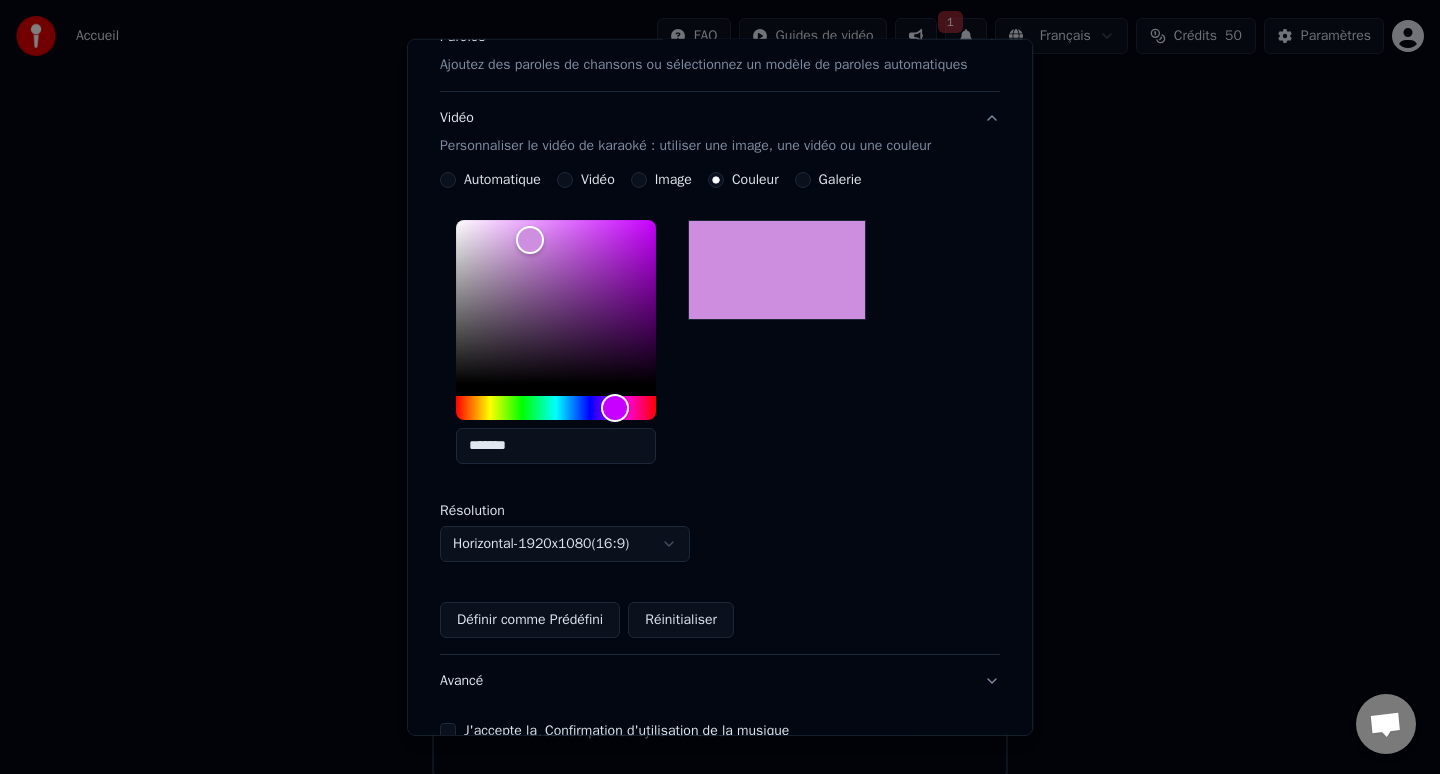 click on "*******" at bounding box center (720, 346) 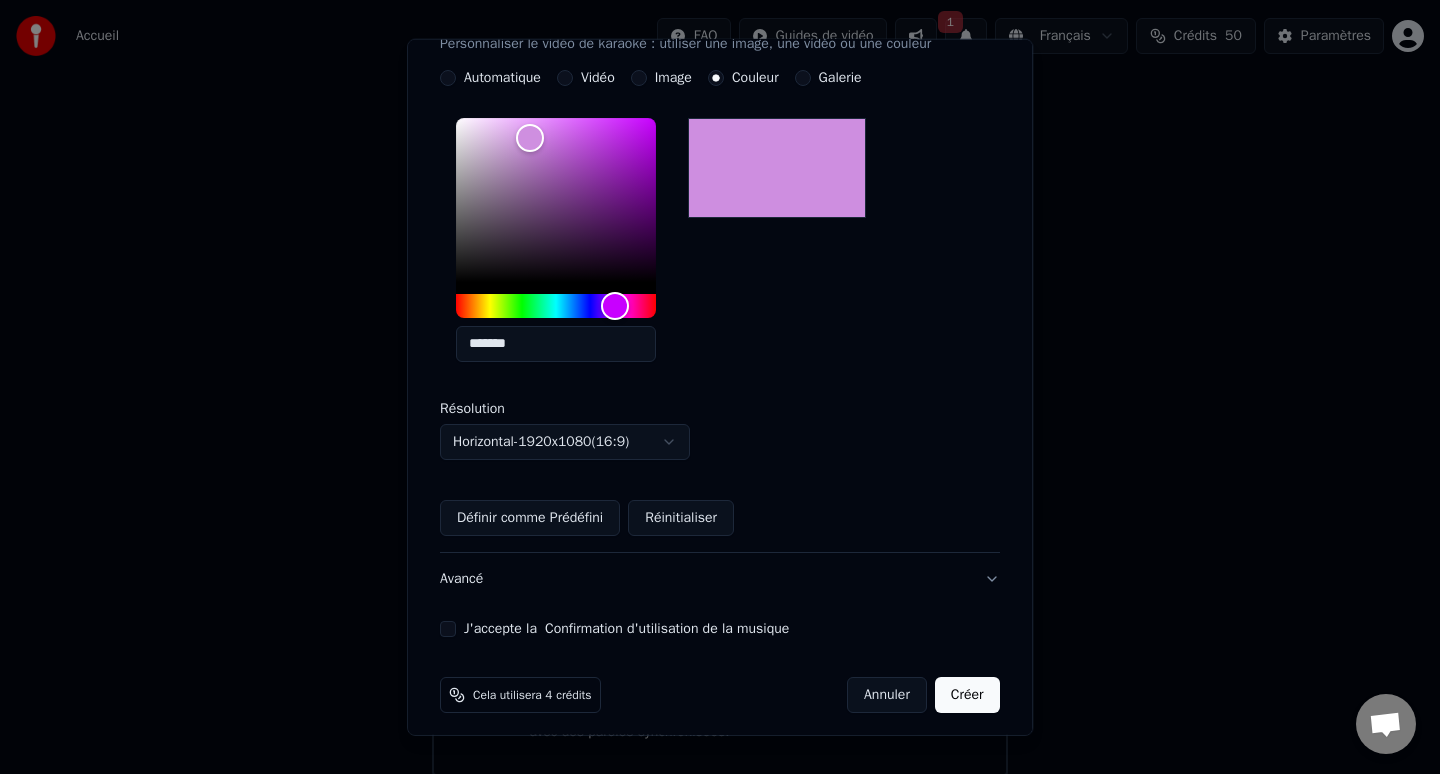 scroll, scrollTop: 391, scrollLeft: 0, axis: vertical 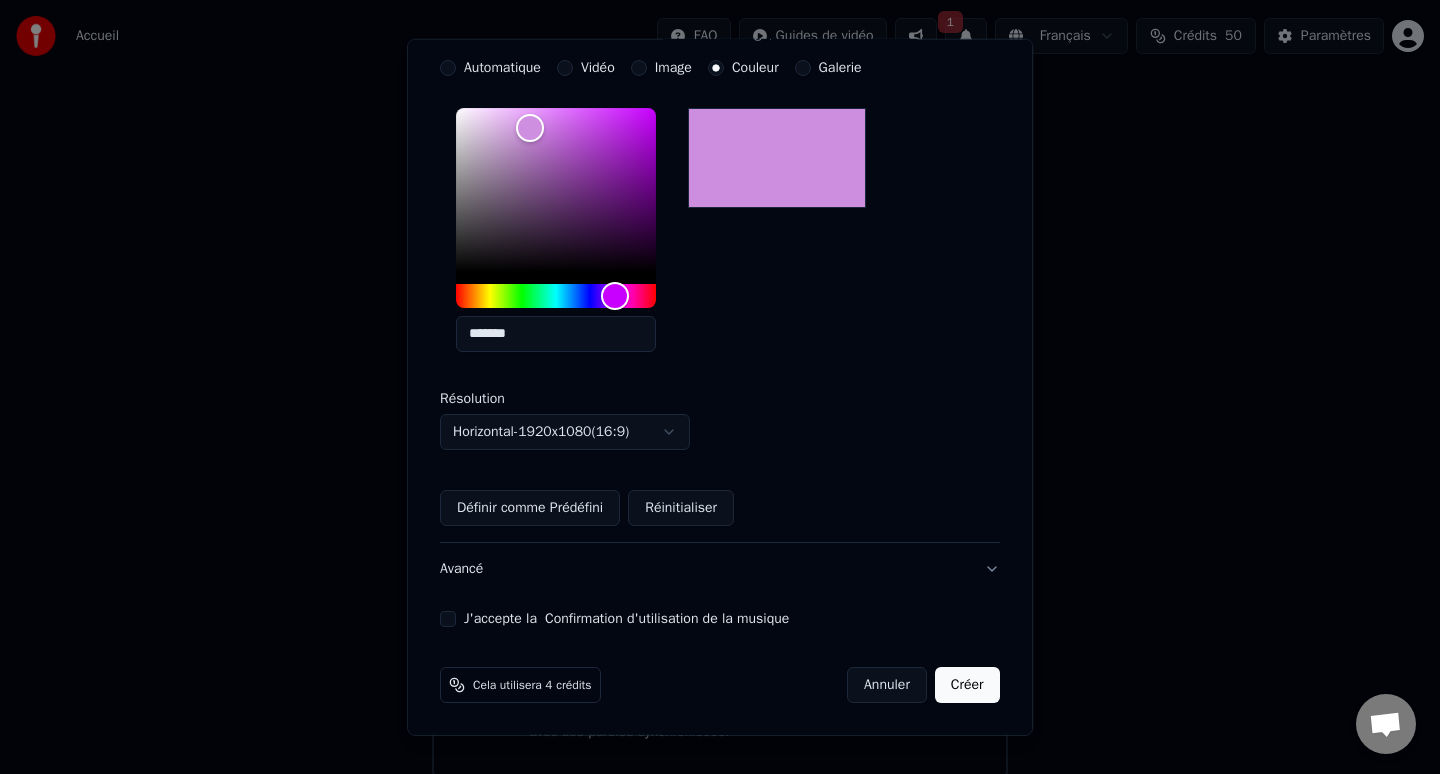 click on "Définir comme Prédéfini" at bounding box center [530, 508] 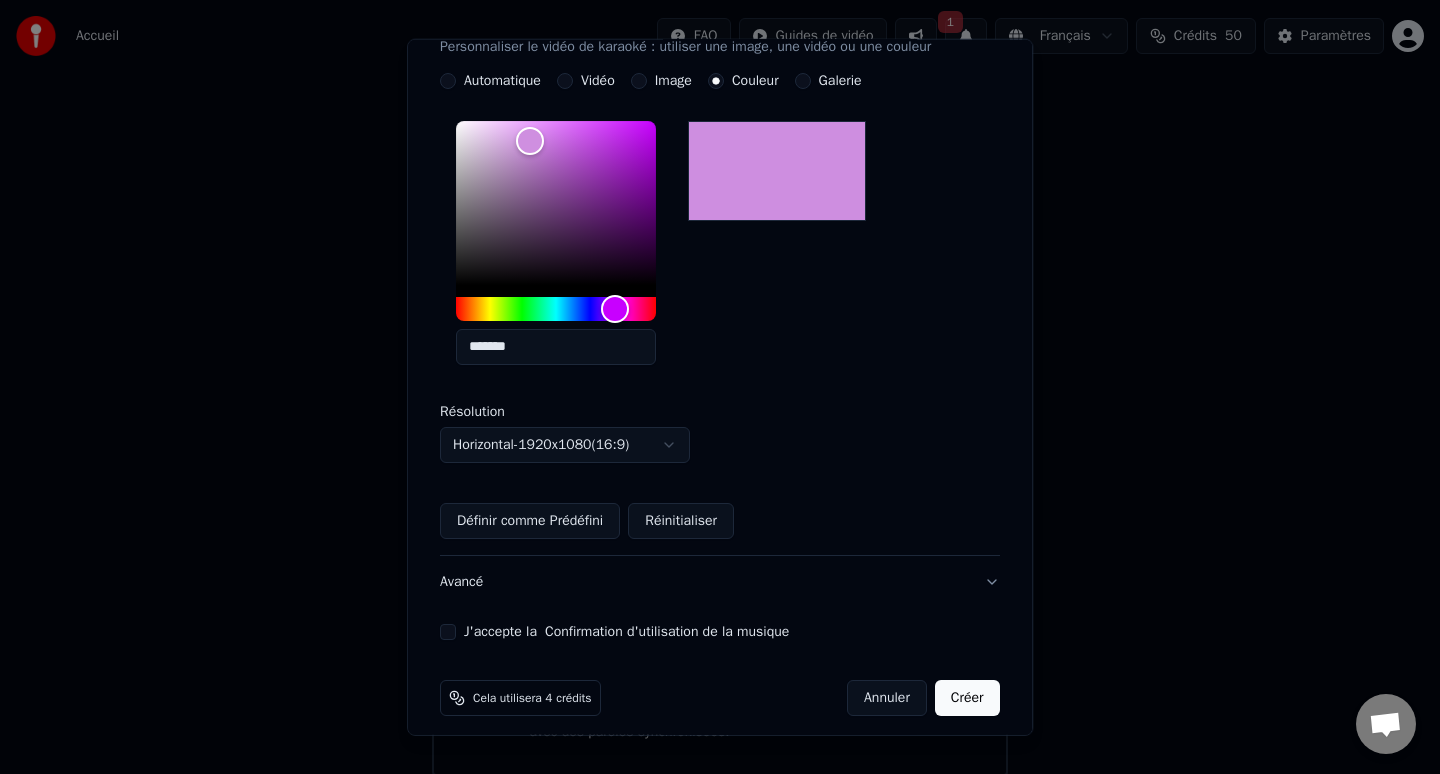 scroll, scrollTop: 391, scrollLeft: 0, axis: vertical 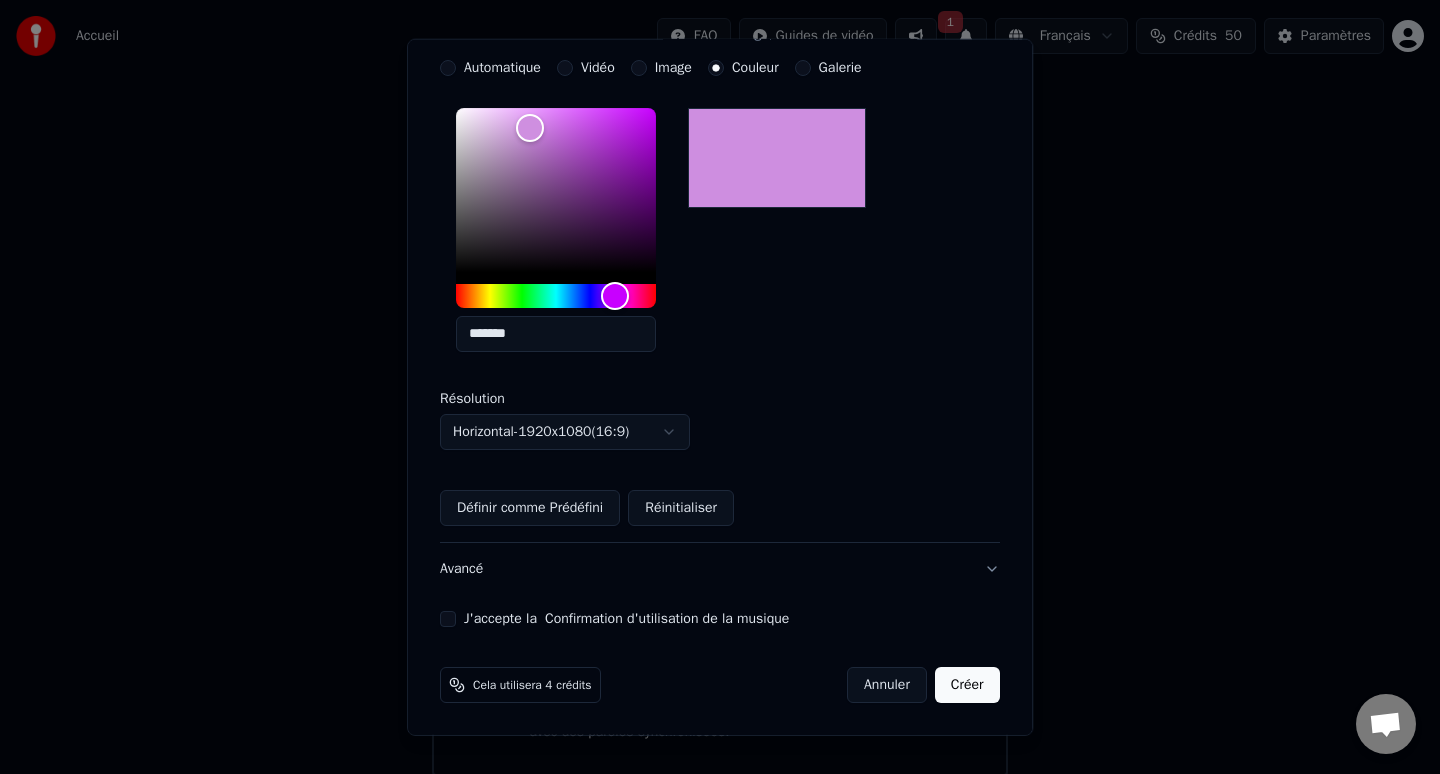 click on "**********" at bounding box center [720, 175] 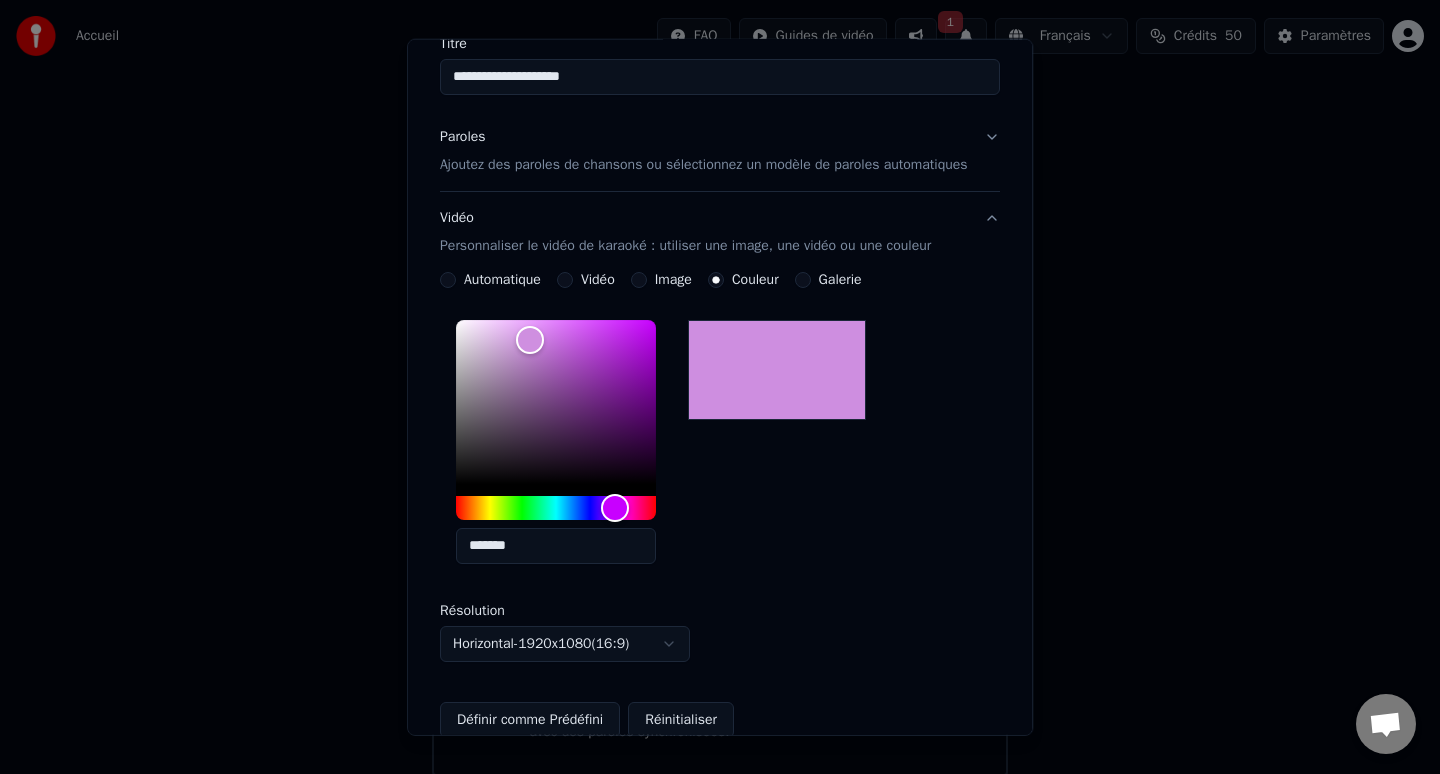 scroll, scrollTop: 122, scrollLeft: 0, axis: vertical 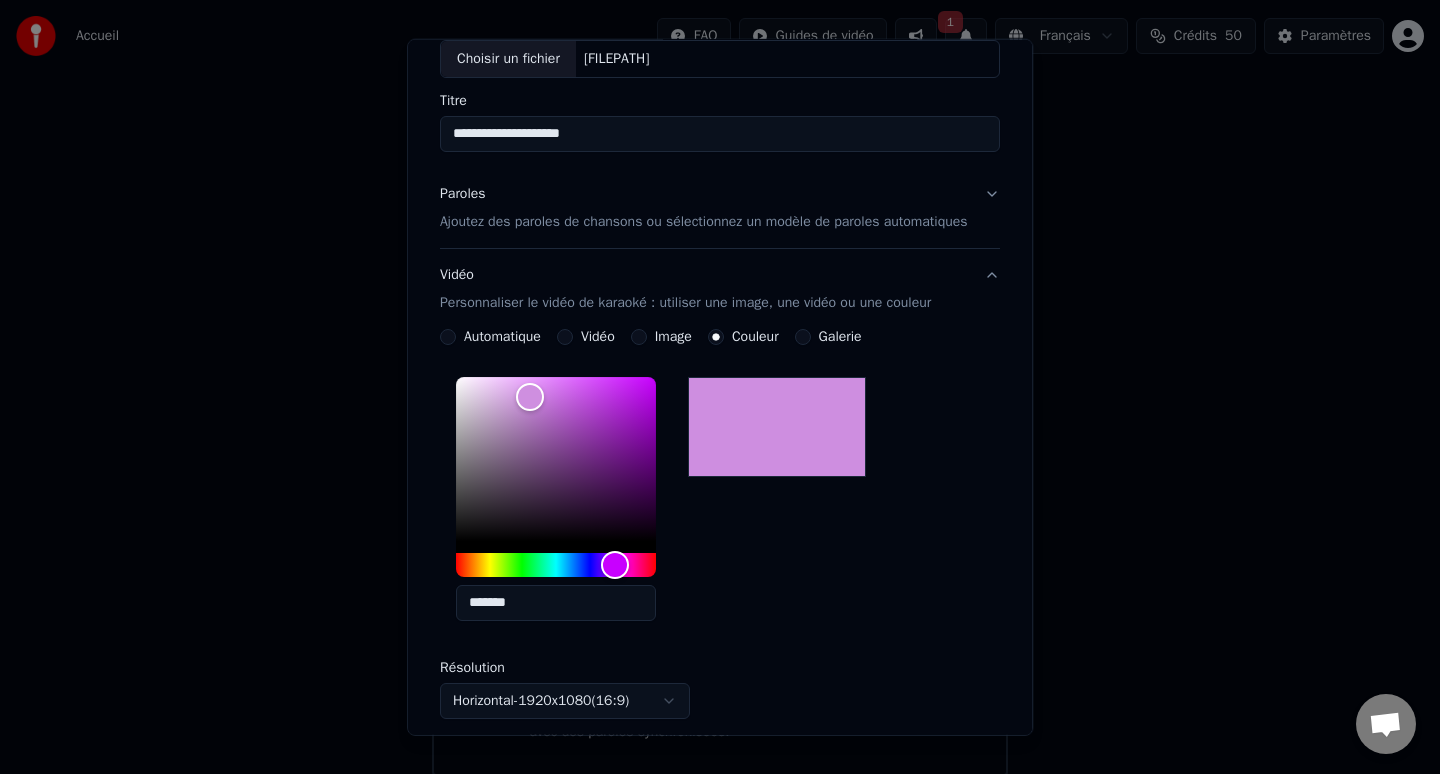 click on "Vidéo Personnaliser le vidéo de karaoké : utiliser une image, une vidéo ou une couleur" at bounding box center (685, 289) 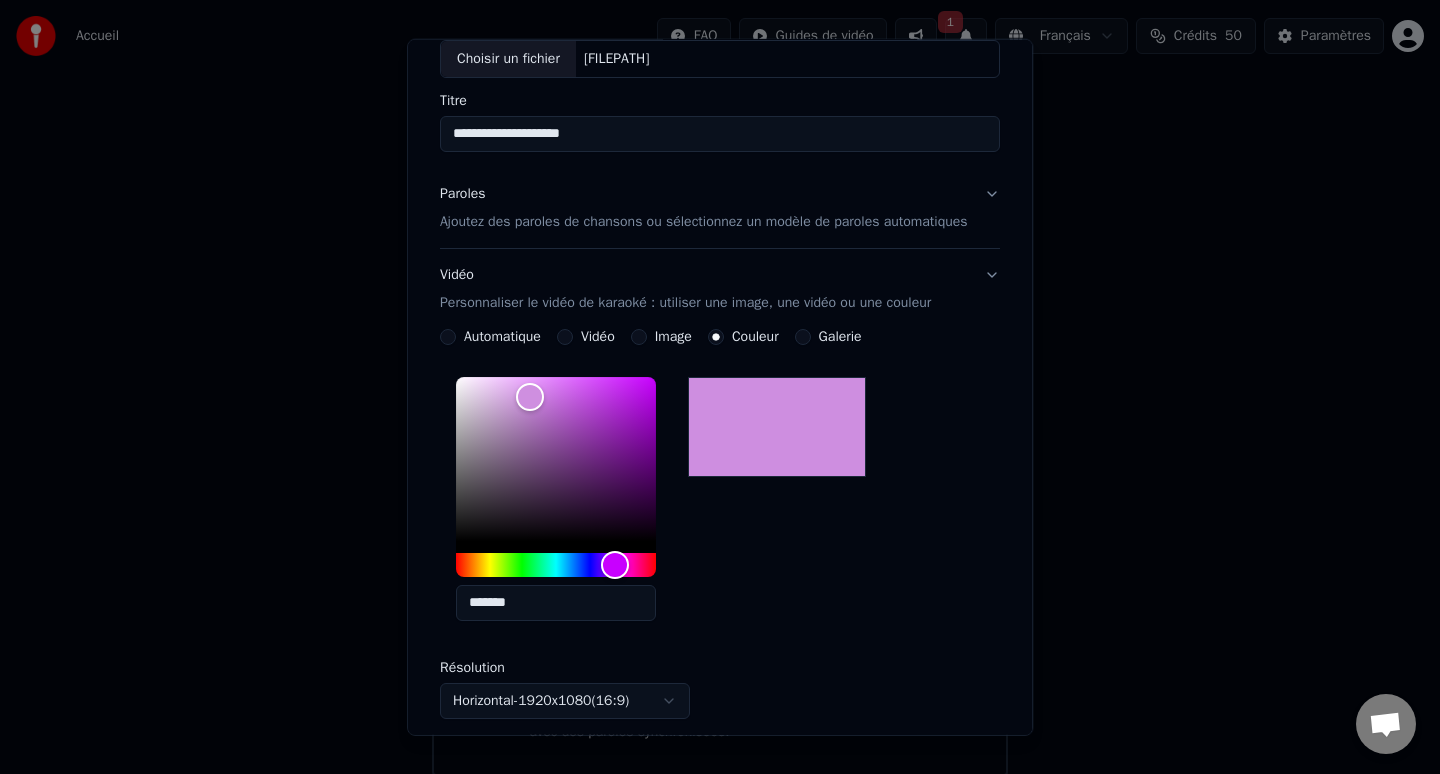 scroll, scrollTop: 0, scrollLeft: 0, axis: both 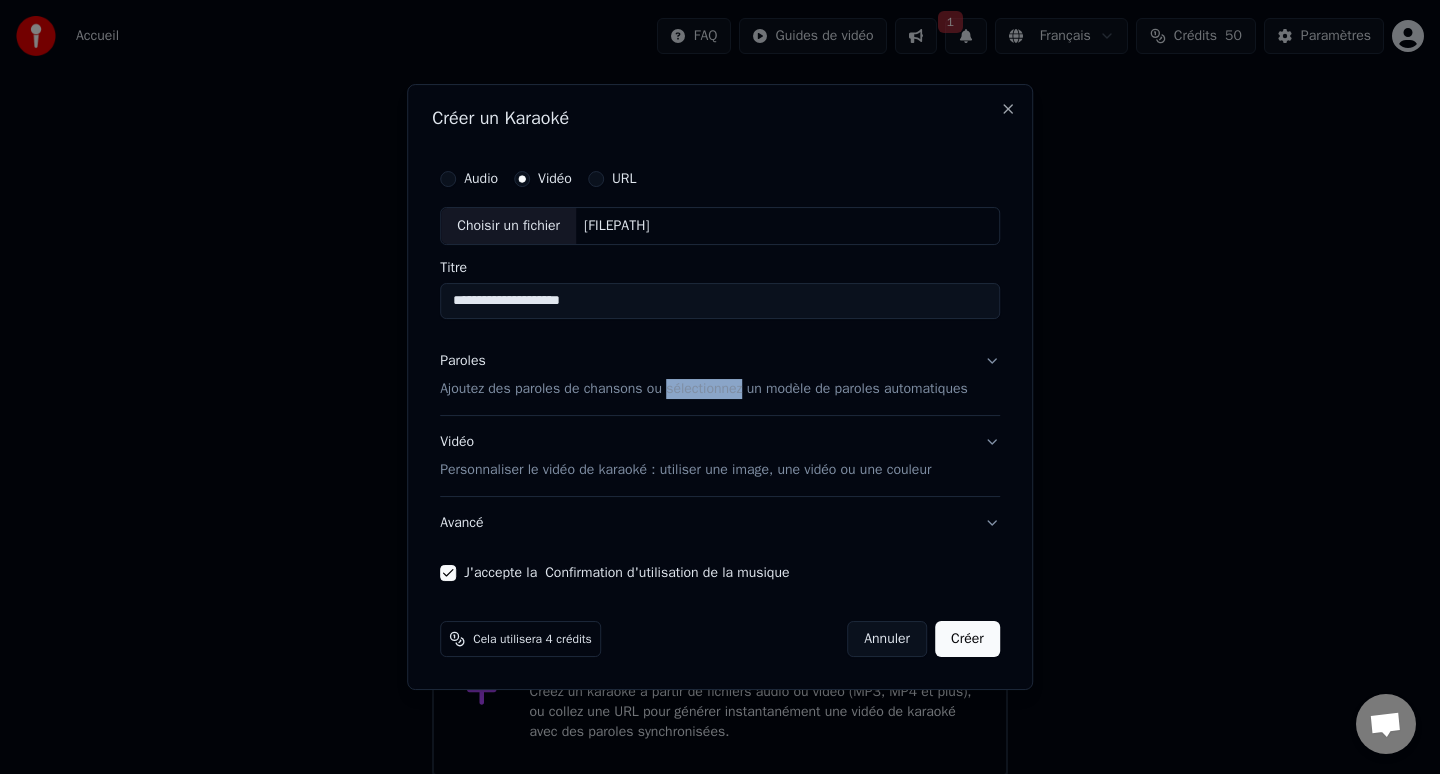 click on "Ajoutez des paroles de chansons ou sélectionnez un modèle de paroles automatiques" at bounding box center (704, 389) 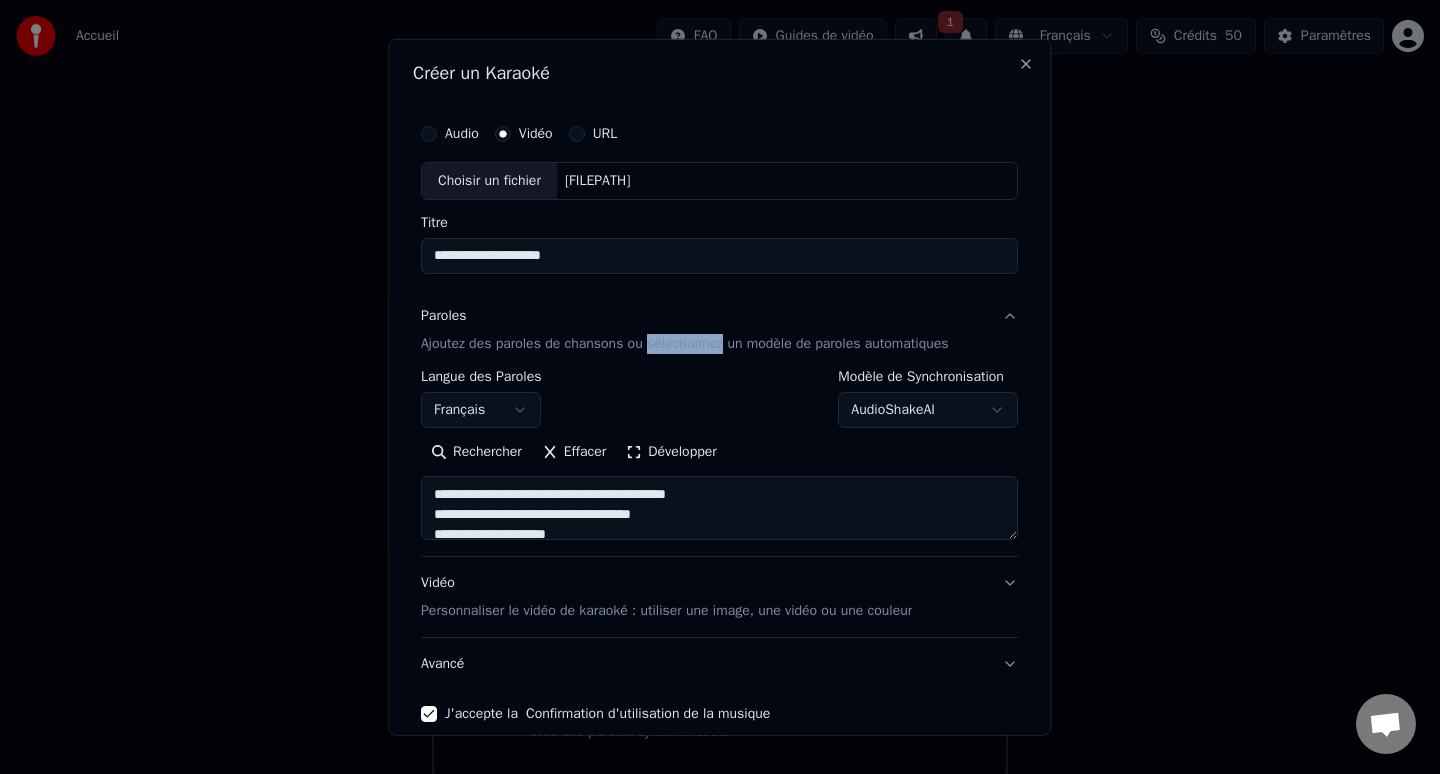 click on "Personnaliser le vidéo de karaoké : utiliser une image, une vidéo ou une couleur" at bounding box center (666, 611) 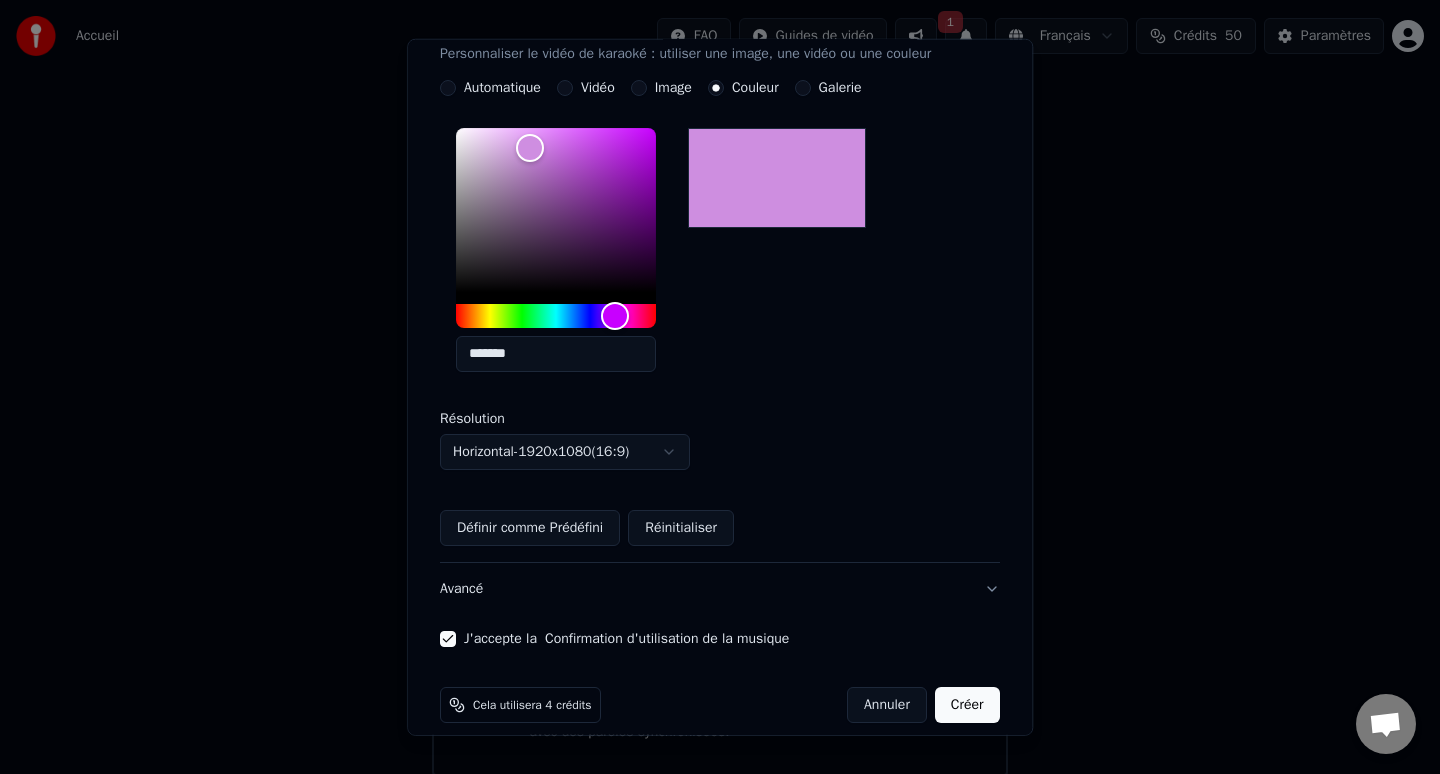 scroll, scrollTop: 391, scrollLeft: 0, axis: vertical 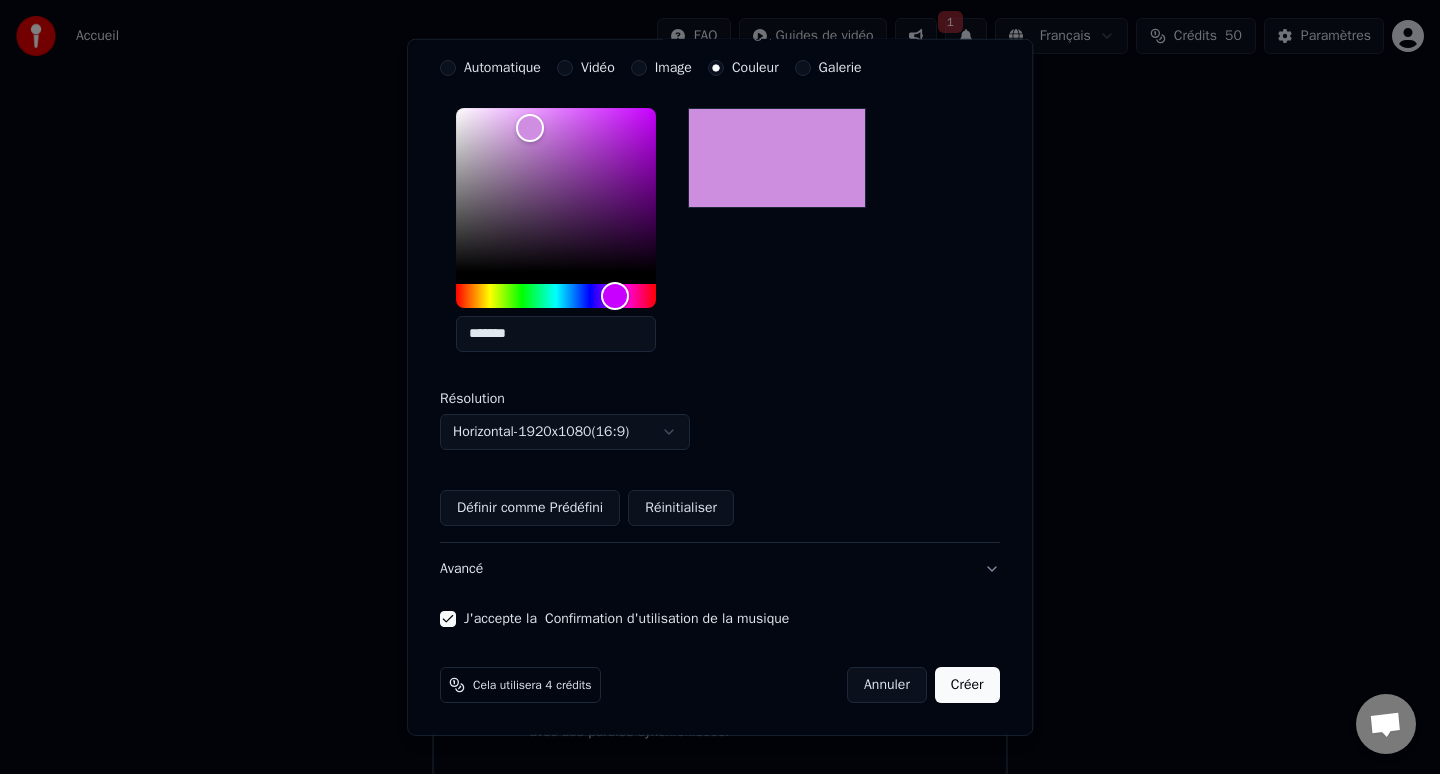 click on "Créer" at bounding box center (967, 685) 